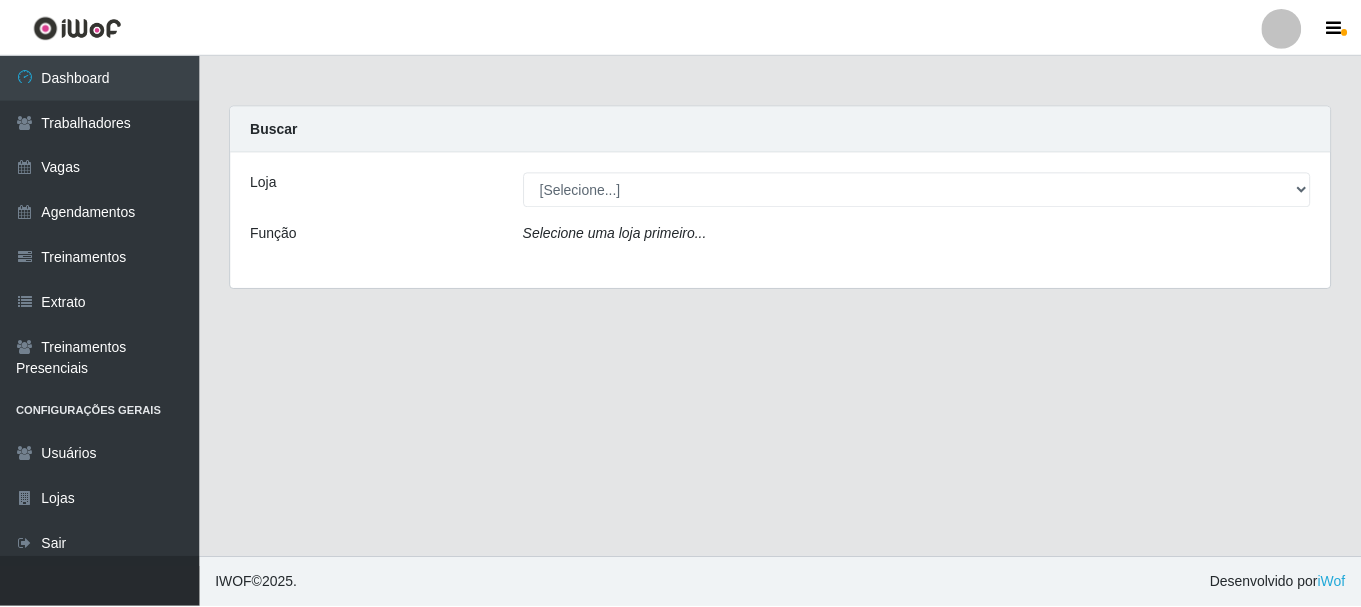 scroll, scrollTop: 0, scrollLeft: 0, axis: both 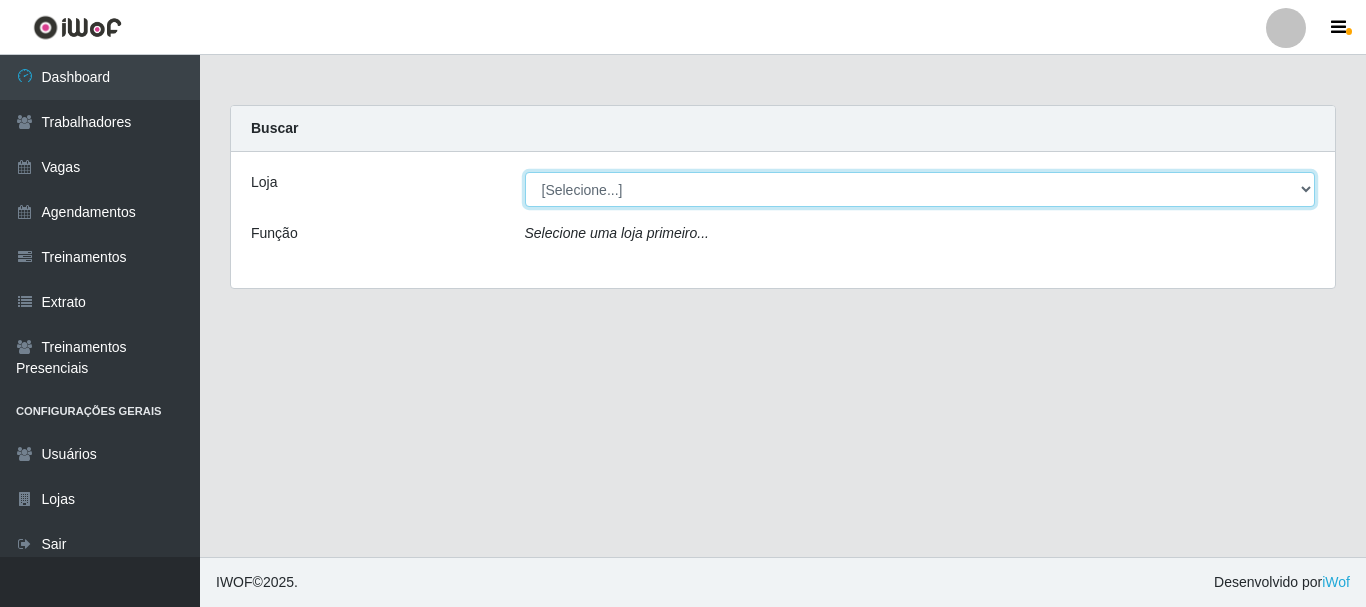 click on "[Selecione...] Supermercado Compre Bem - Itabaiana" at bounding box center [920, 189] 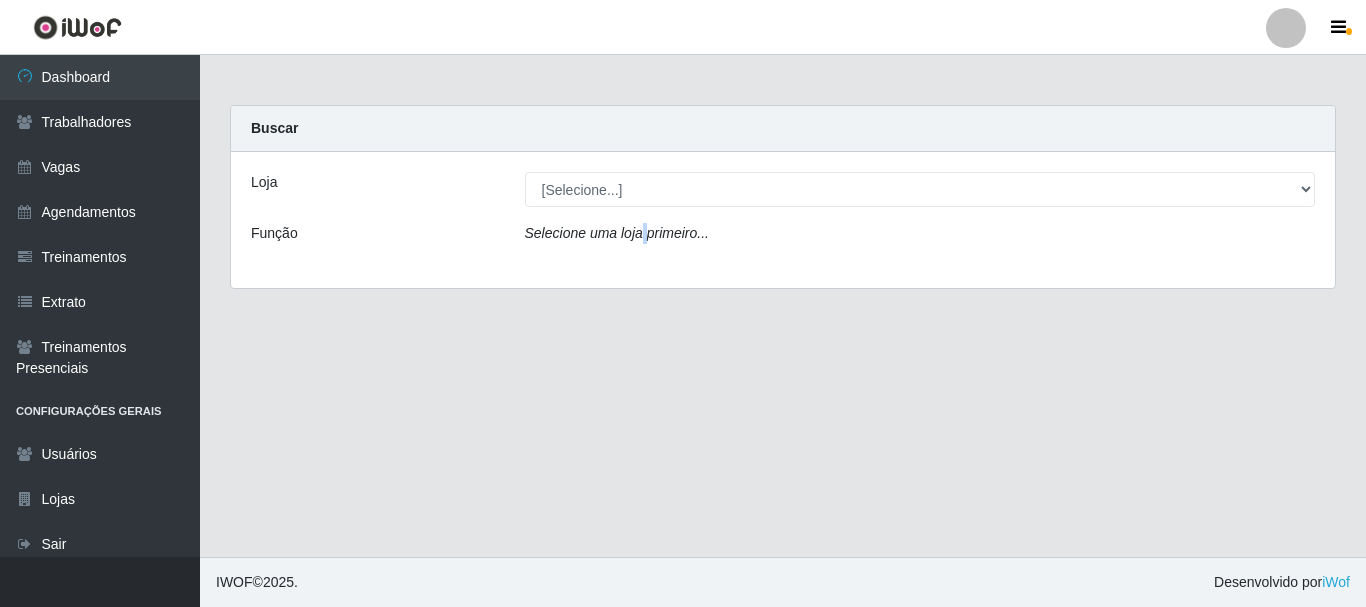 click on "Loja [Selecione...] Supermercado Compre Bem - Itabaiana Função Selecione uma loja primeiro..." at bounding box center (783, 220) 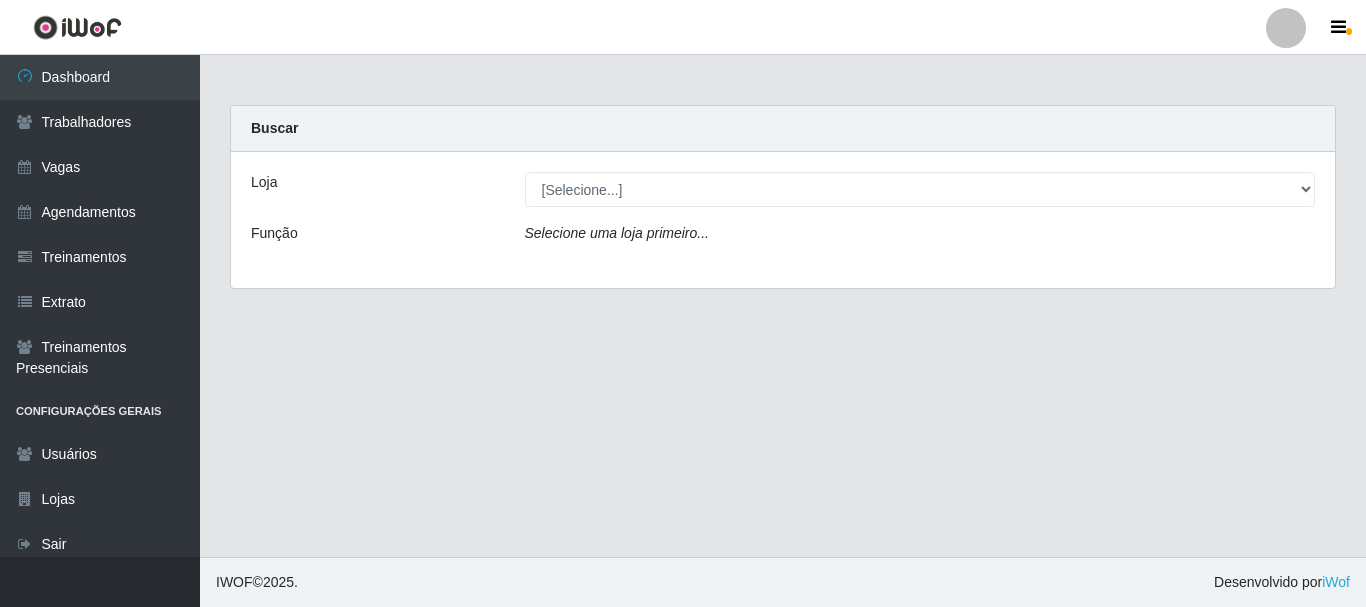 click on "Loja [Selecione...] Supermercado Compre Bem - Itabaiana Função Selecione uma loja primeiro..." at bounding box center (783, 220) 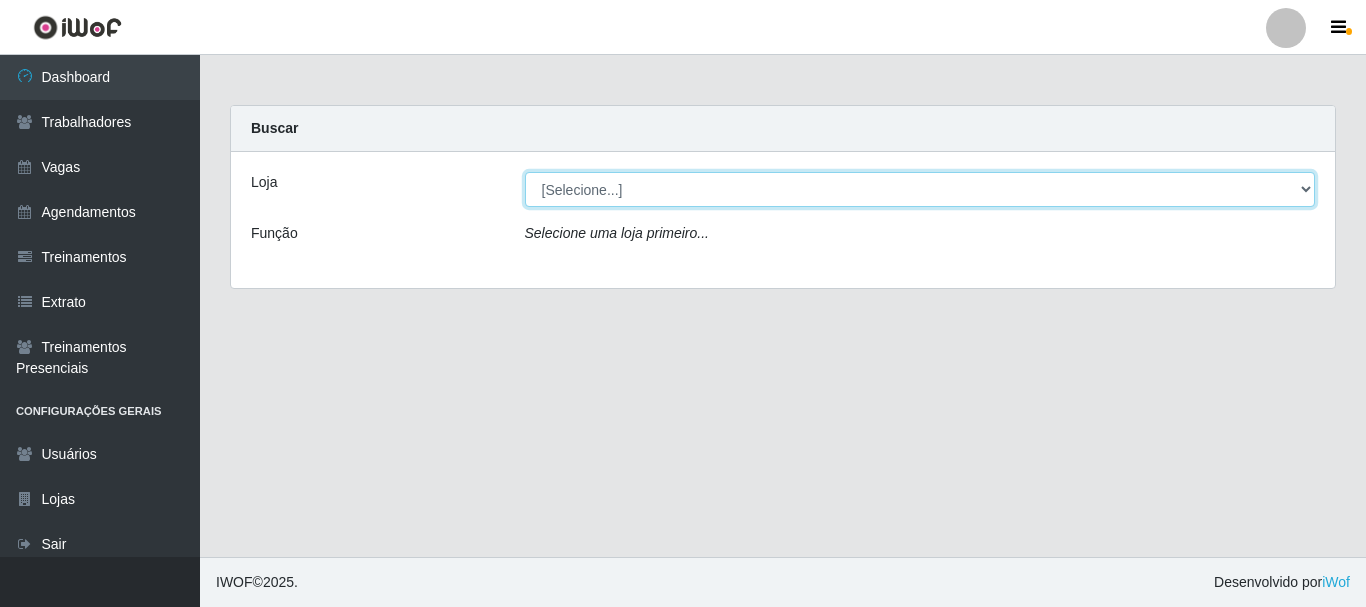 click on "[Selecione...] Supermercado Compre Bem - Itabaiana" at bounding box center [920, 189] 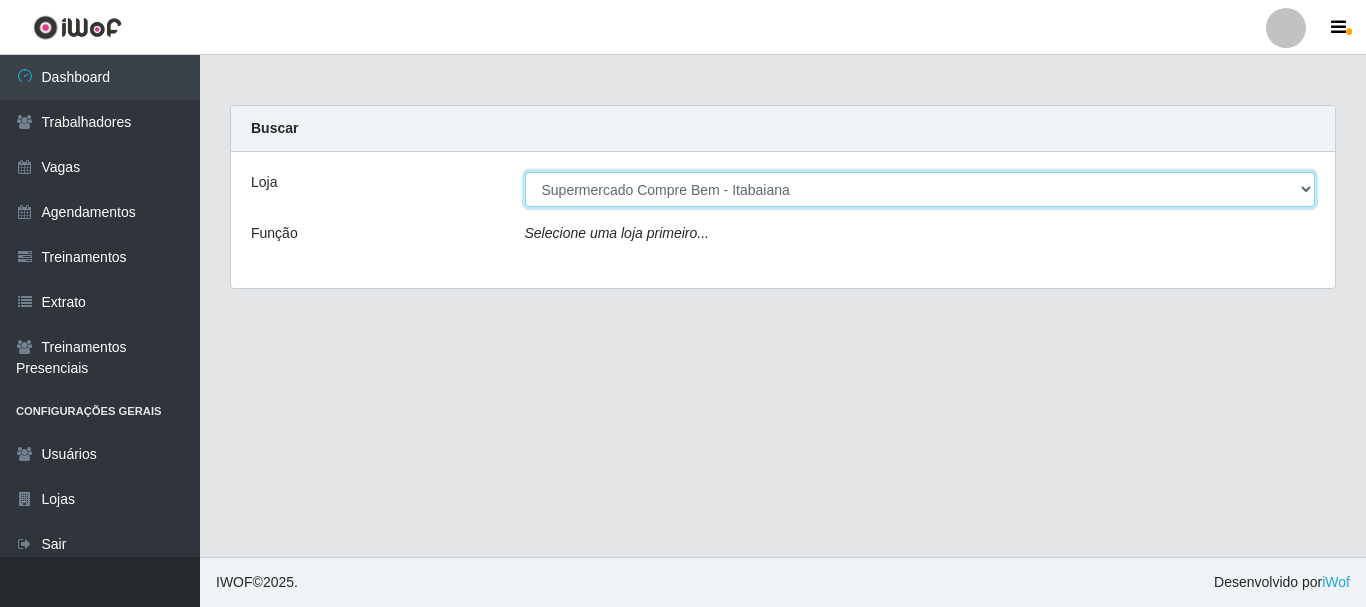 click on "[Selecione...] Supermercado Compre Bem - Itabaiana" at bounding box center (920, 189) 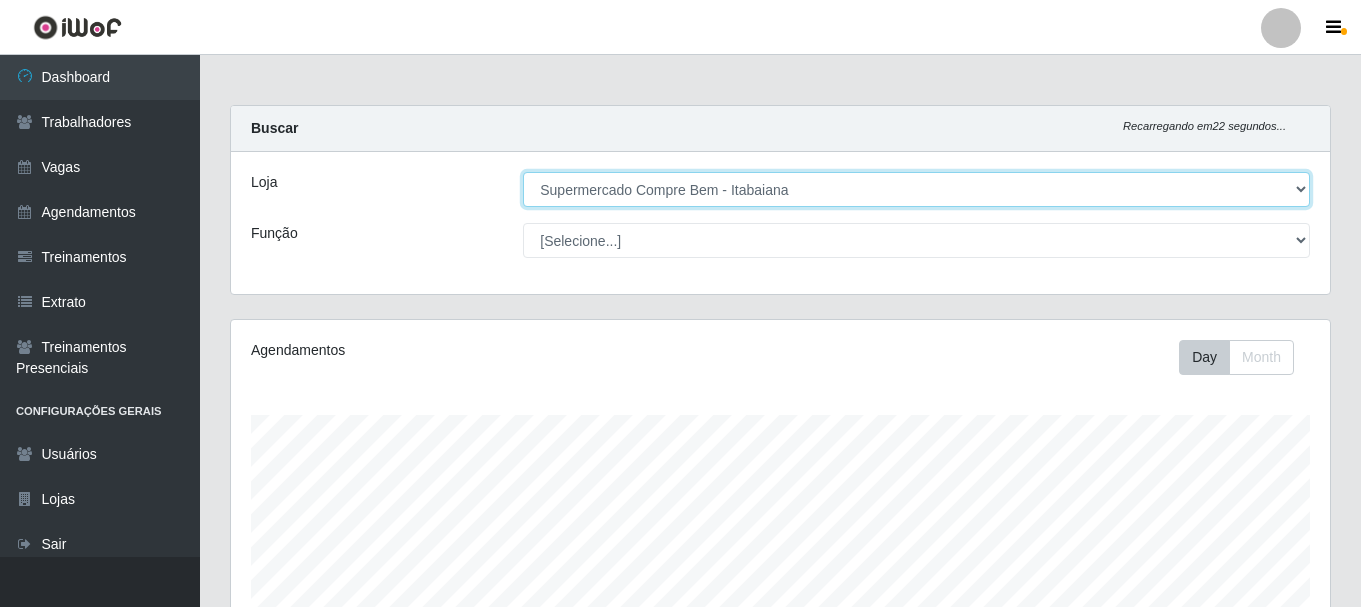 scroll, scrollTop: 999585, scrollLeft: 998901, axis: both 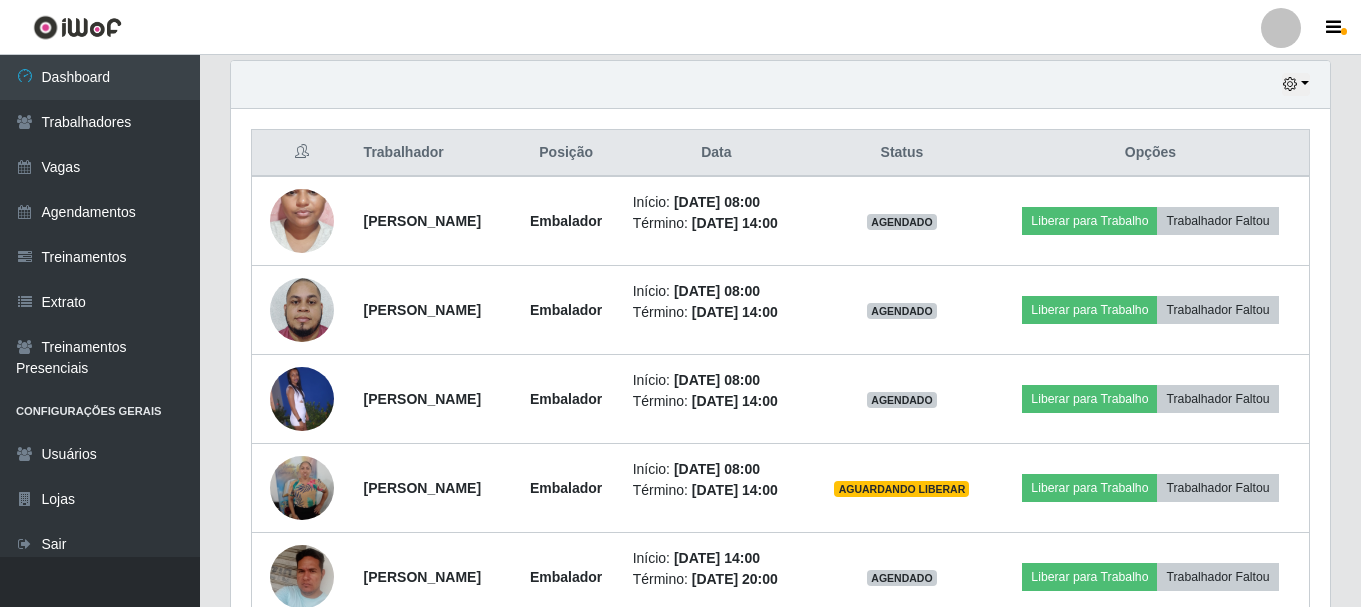 click on "Hoje 1 dia 3 dias 1 Semana Não encerrados" at bounding box center [780, 85] 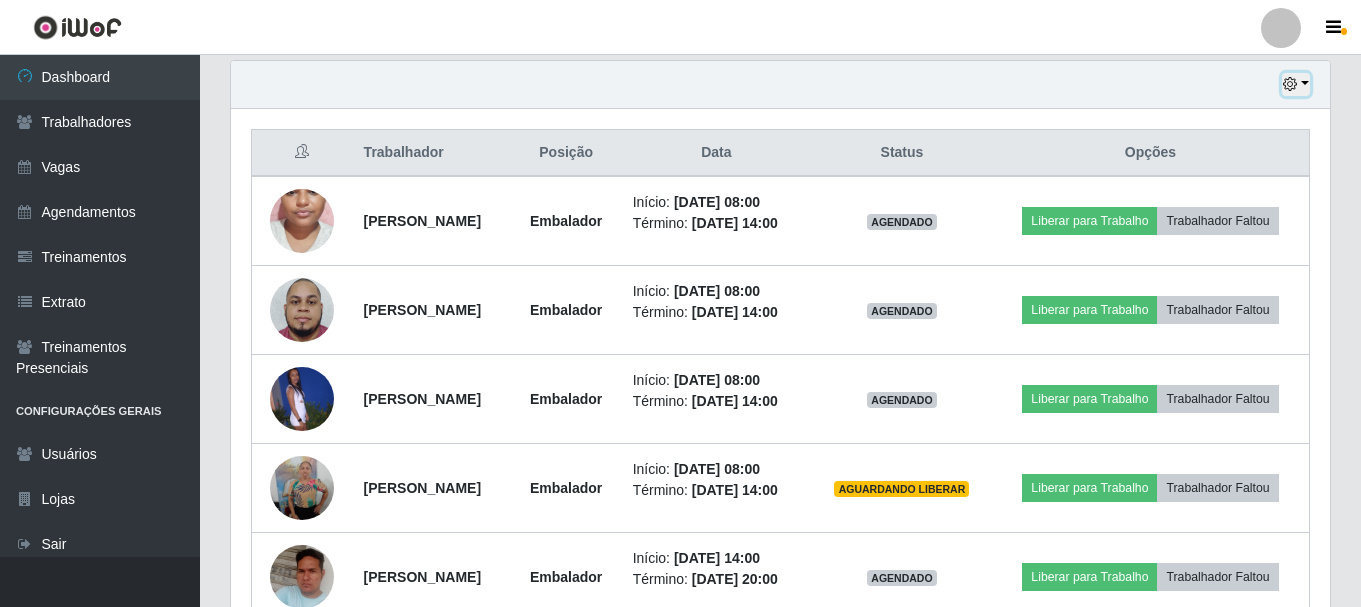 click at bounding box center (1290, 84) 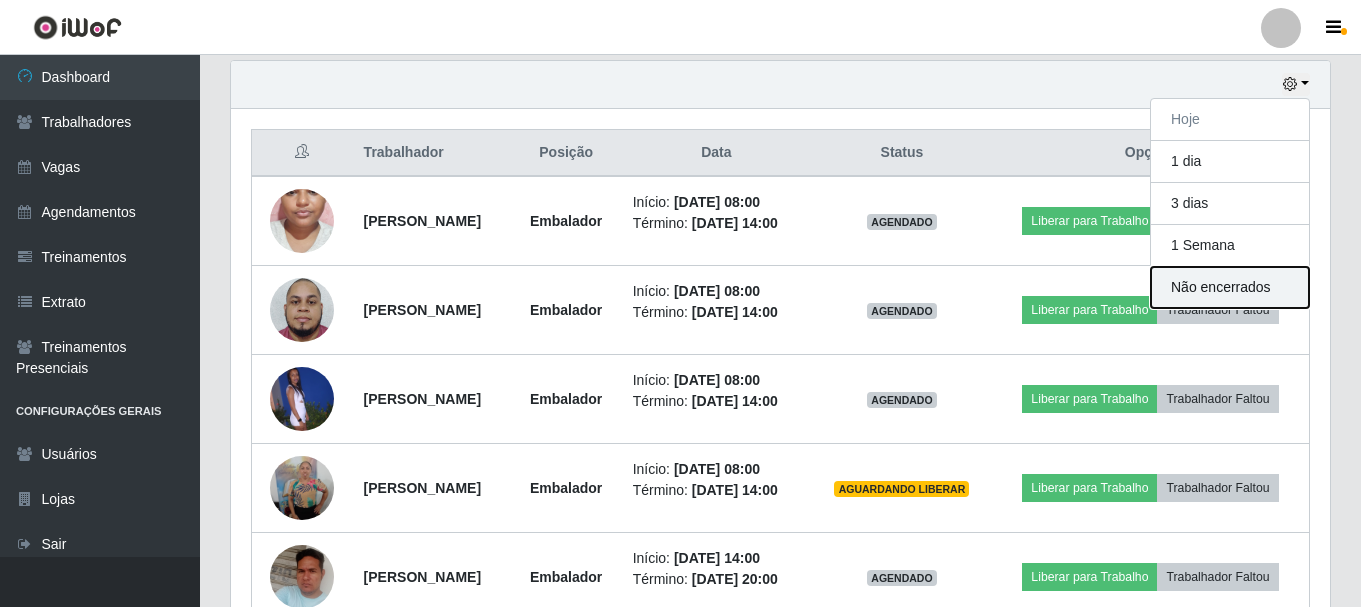 click on "Não encerrados" at bounding box center (1230, 287) 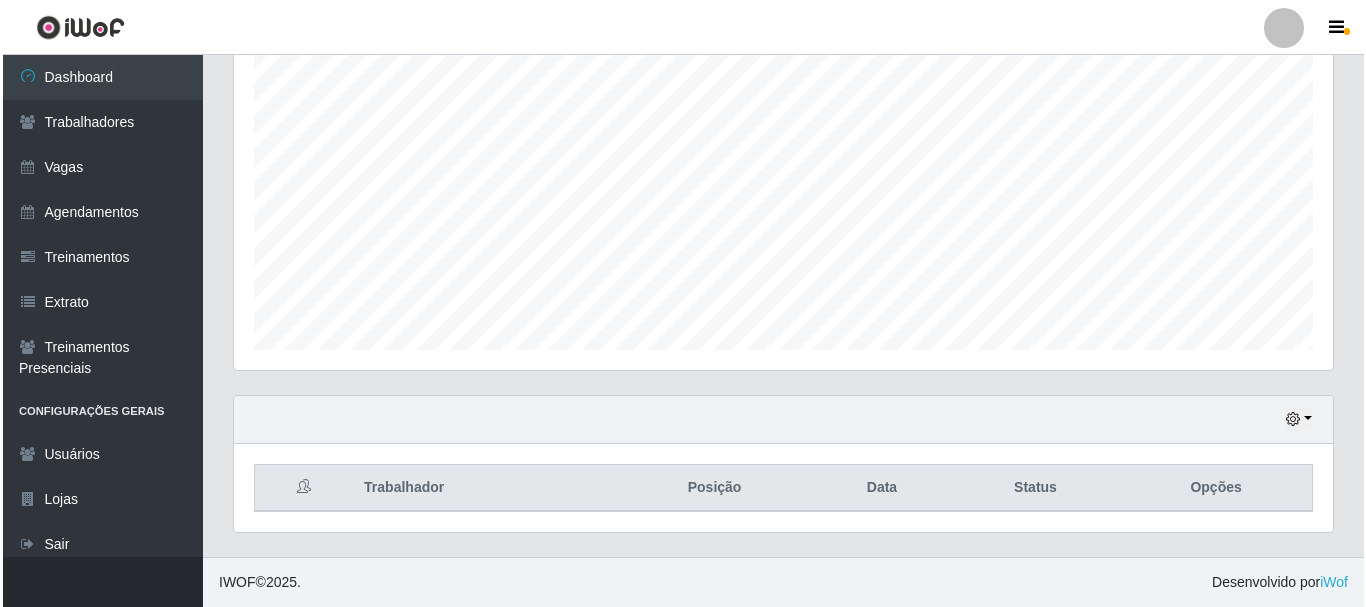 scroll, scrollTop: 573, scrollLeft: 0, axis: vertical 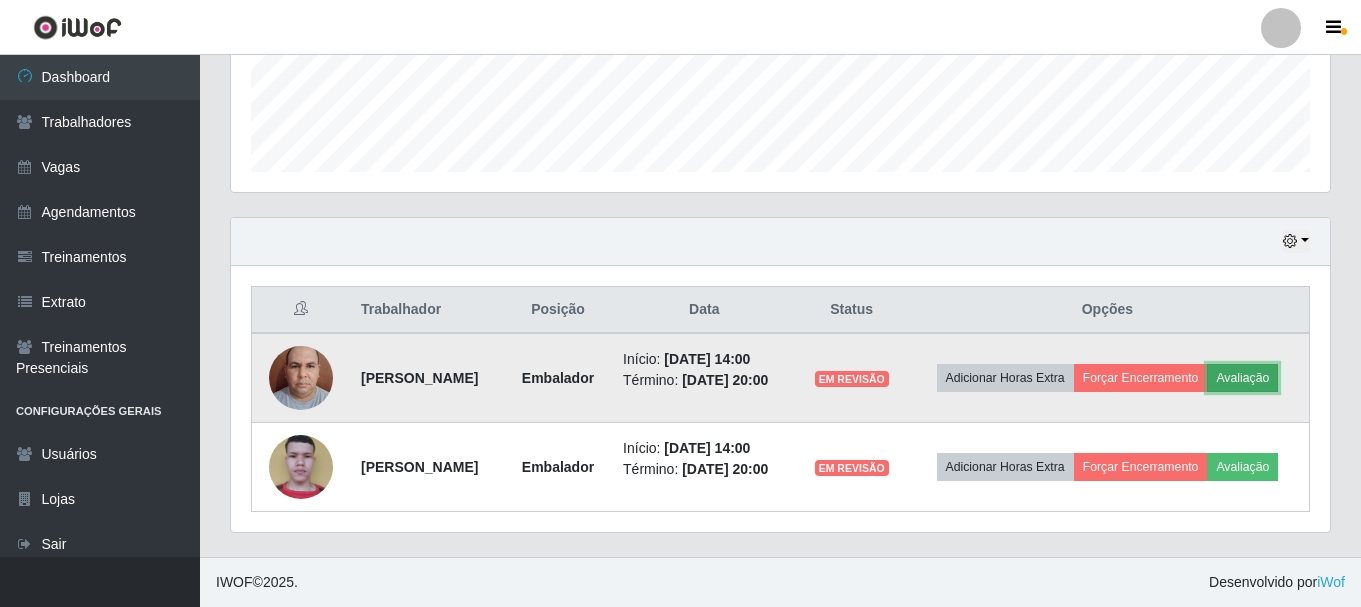 click on "Avaliação" at bounding box center (1242, 378) 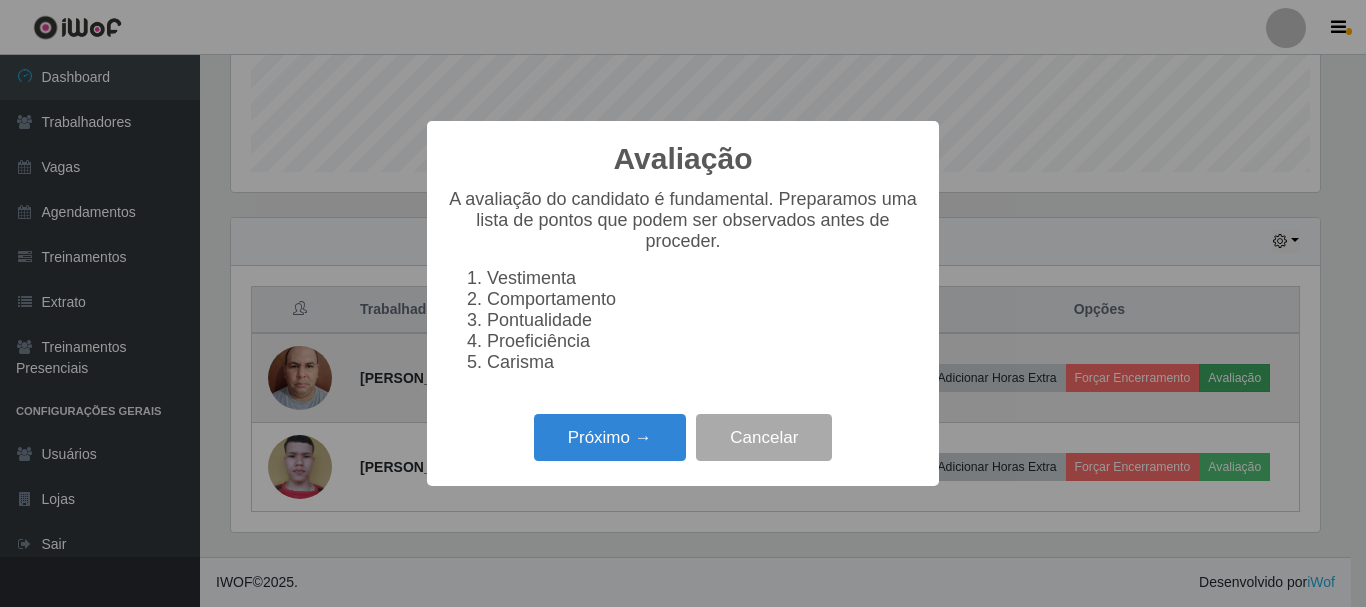 scroll, scrollTop: 999585, scrollLeft: 998911, axis: both 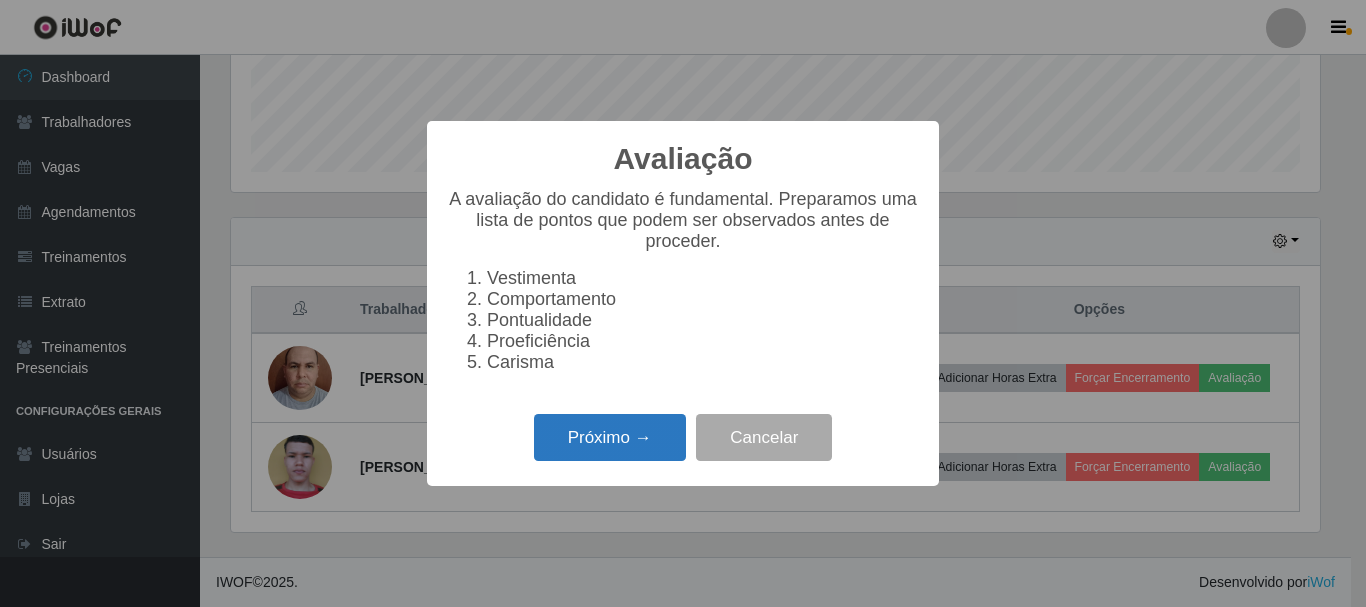 click on "Próximo →" at bounding box center (610, 437) 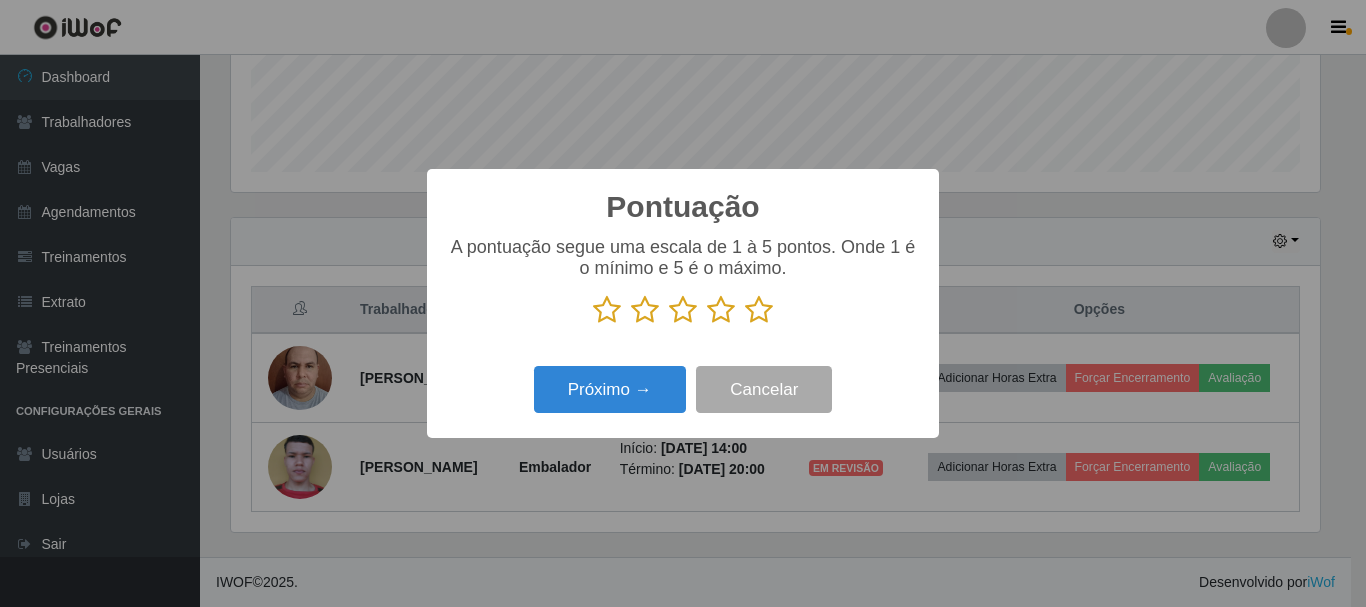 click at bounding box center (759, 310) 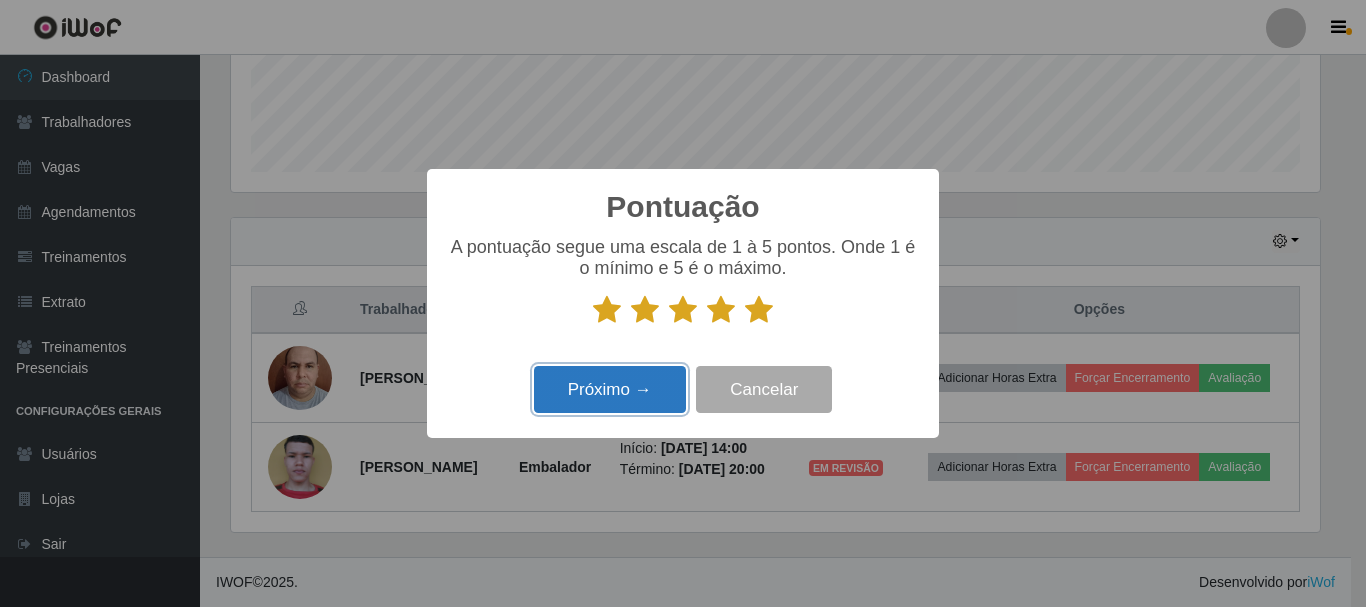 click on "Próximo →" at bounding box center (610, 389) 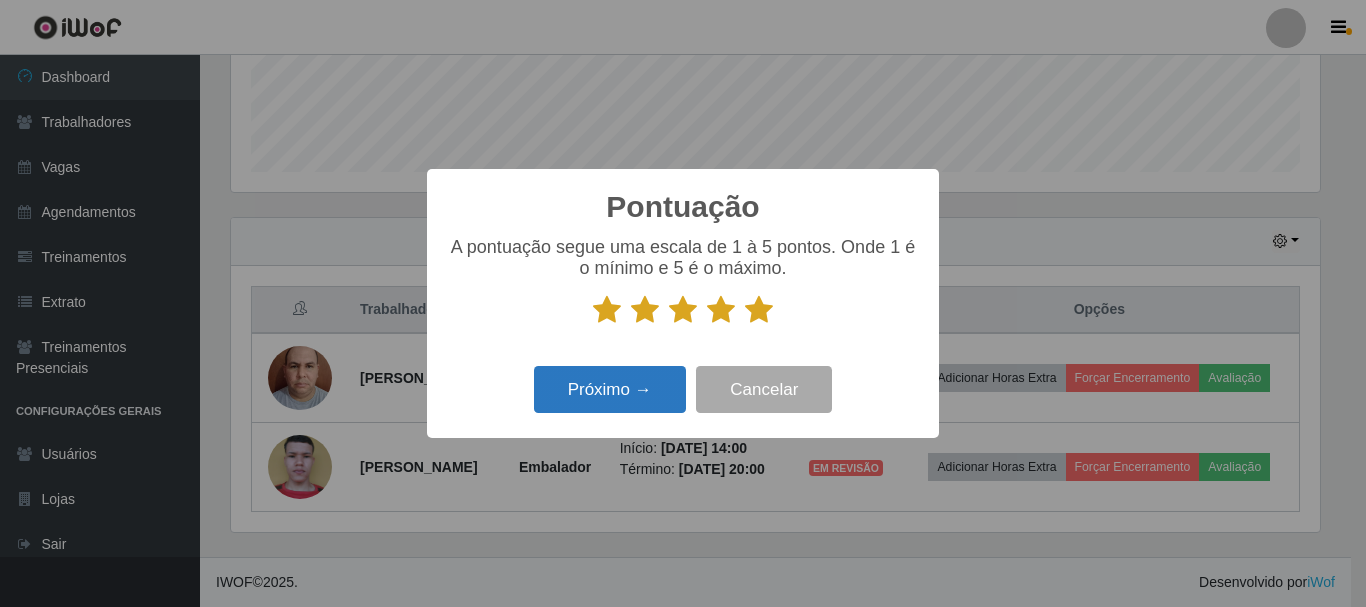 scroll, scrollTop: 999585, scrollLeft: 998911, axis: both 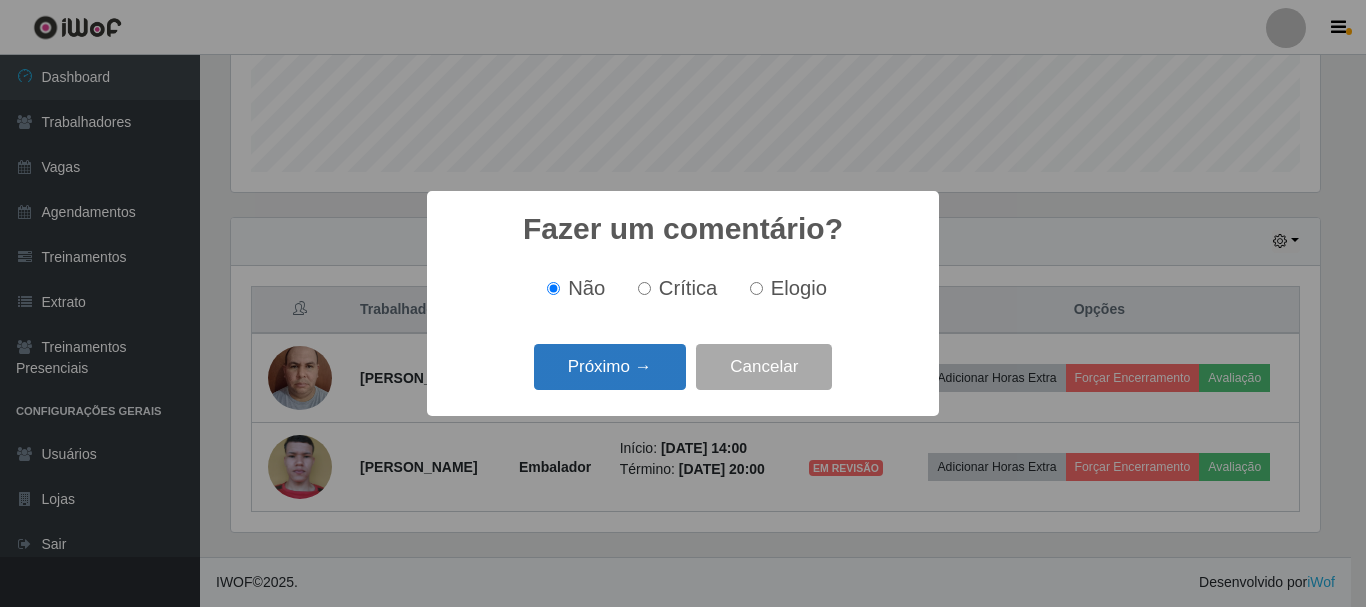 click on "Próximo →" at bounding box center (610, 367) 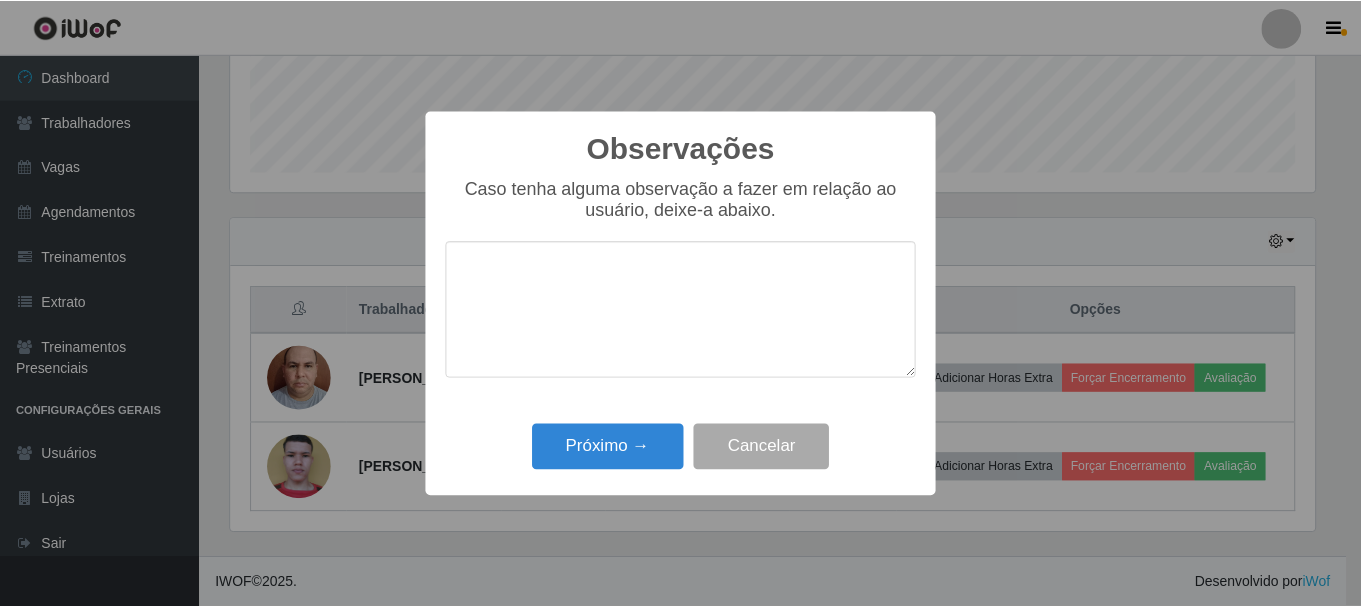 scroll, scrollTop: 999585, scrollLeft: 998911, axis: both 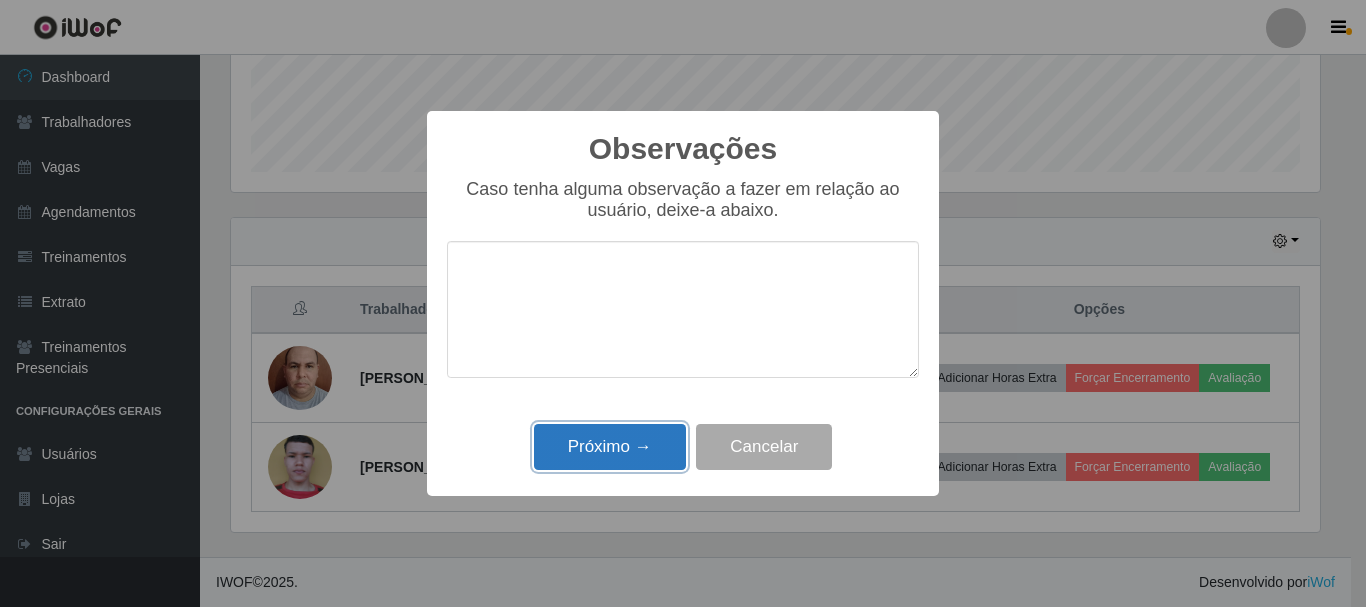 click on "Próximo →" at bounding box center [610, 447] 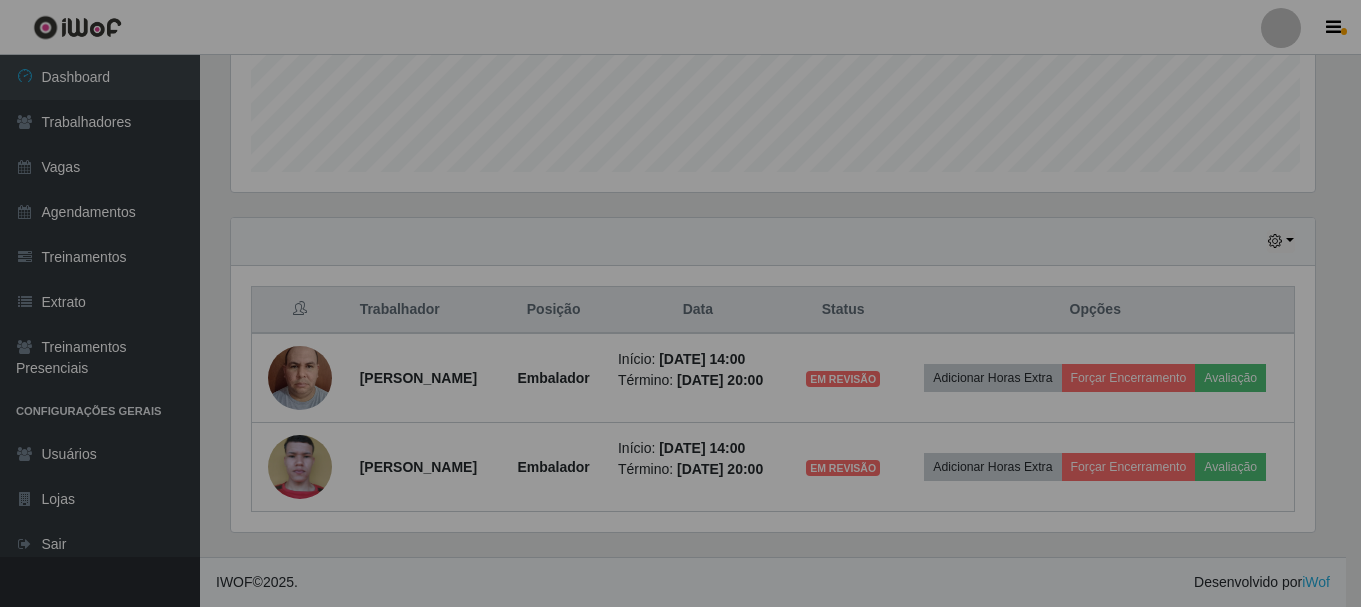 scroll, scrollTop: 999585, scrollLeft: 998901, axis: both 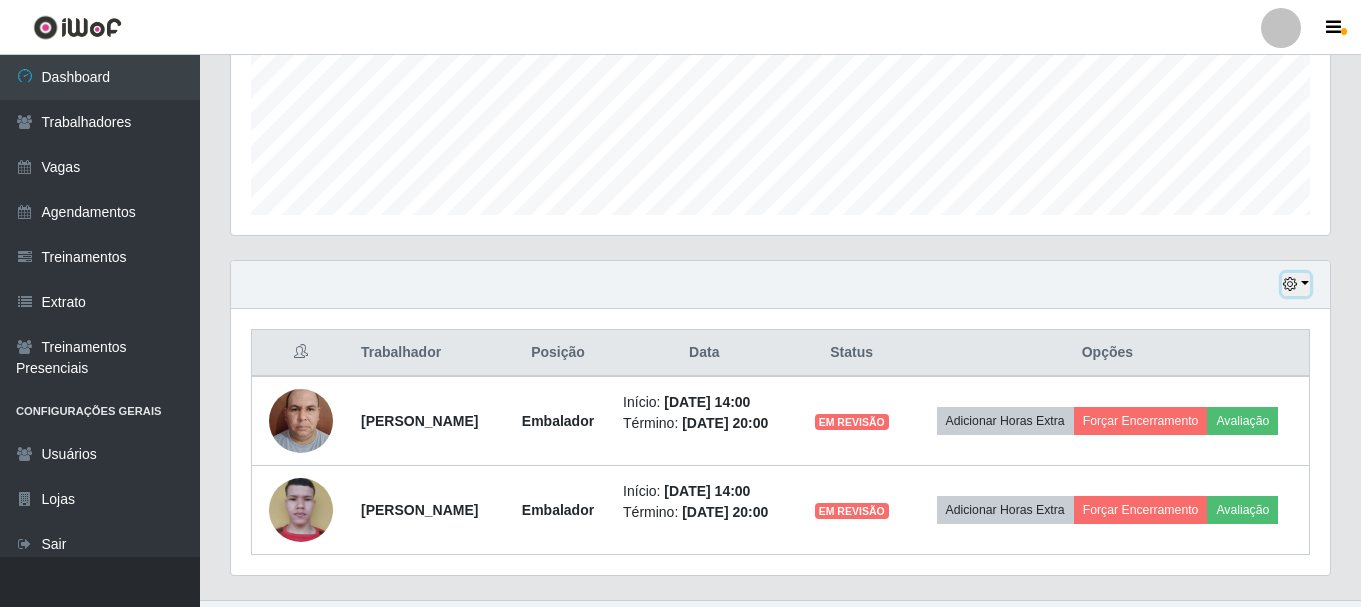 click at bounding box center [1296, 284] 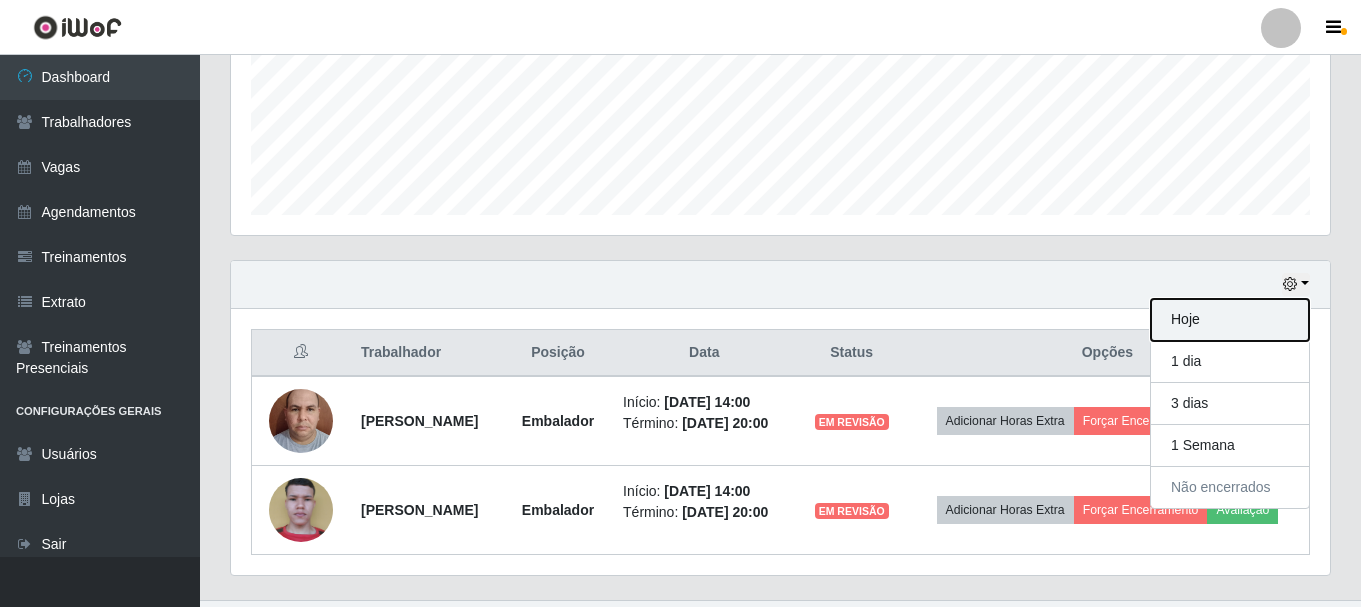 click on "Hoje" at bounding box center (1230, 320) 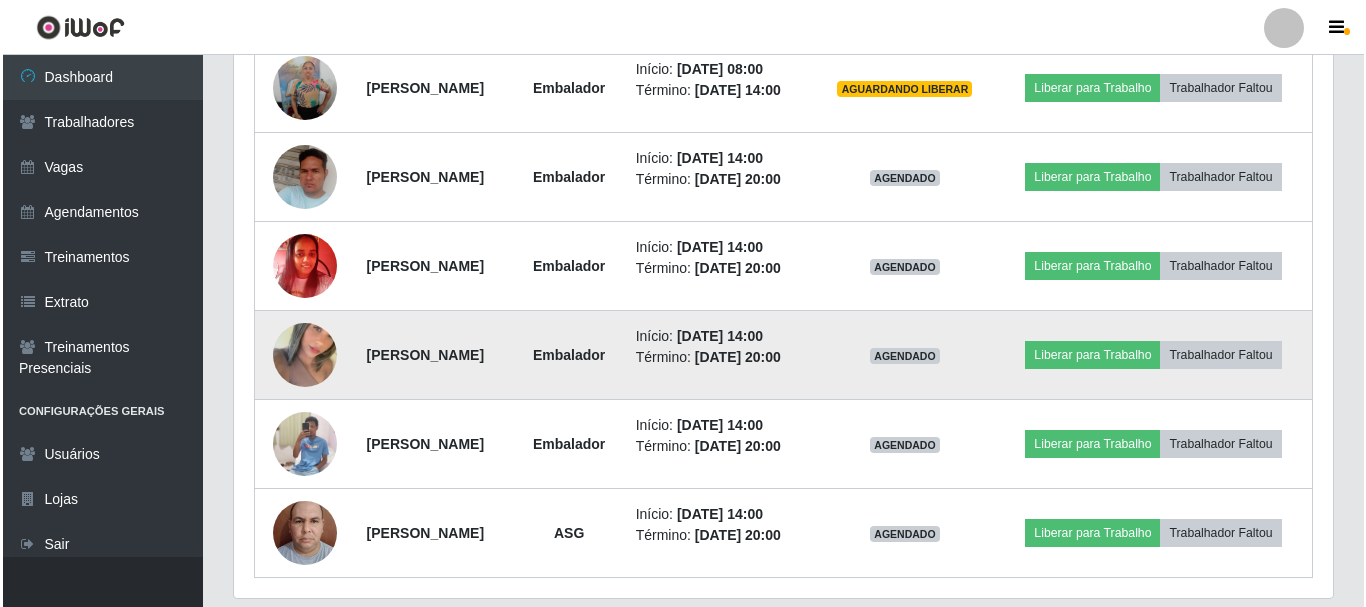 scroll, scrollTop: 900, scrollLeft: 0, axis: vertical 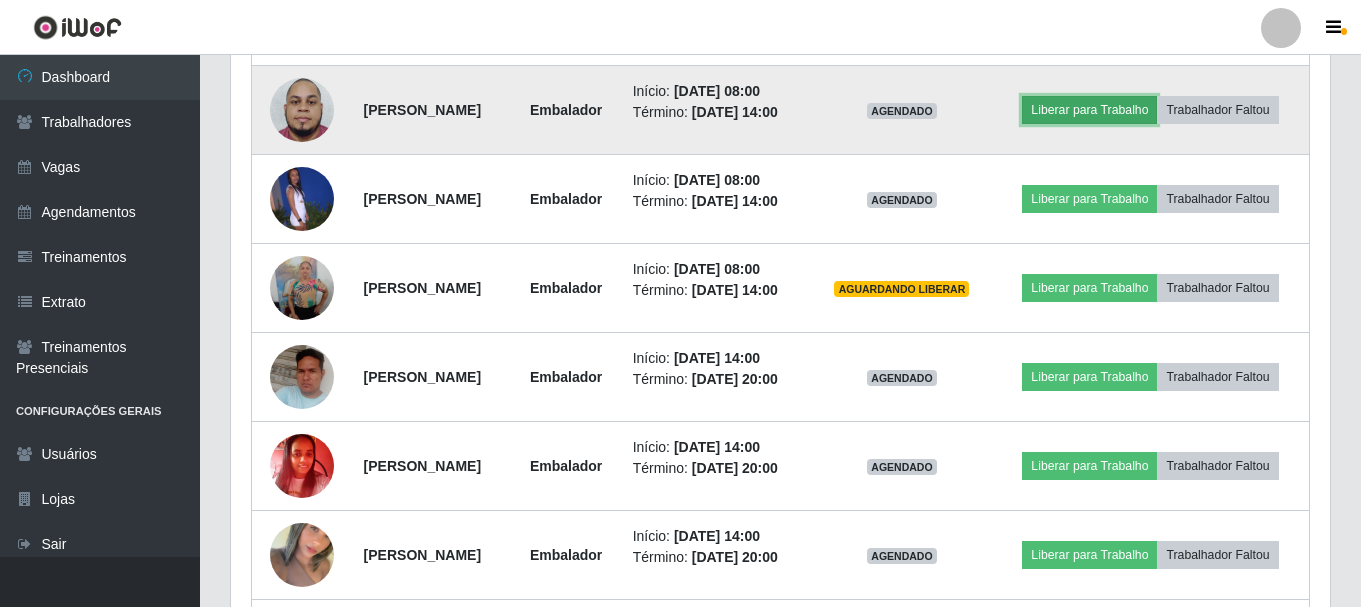 click on "Liberar para Trabalho" at bounding box center (1089, 110) 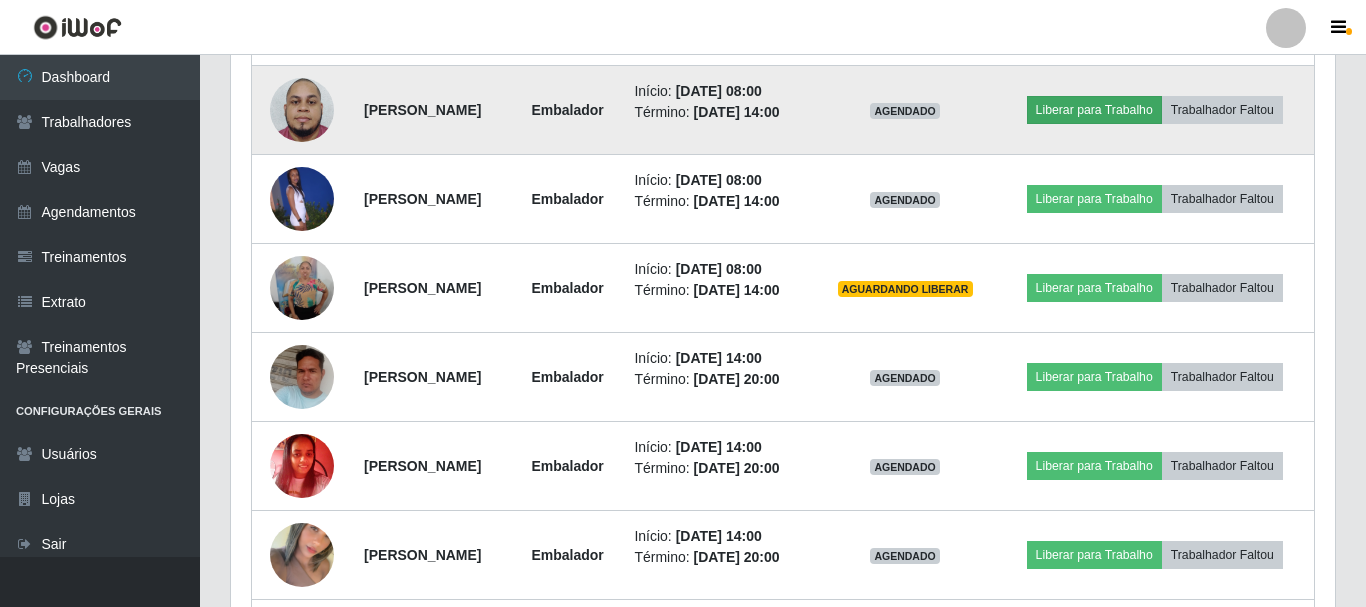 scroll, scrollTop: 999585, scrollLeft: 998911, axis: both 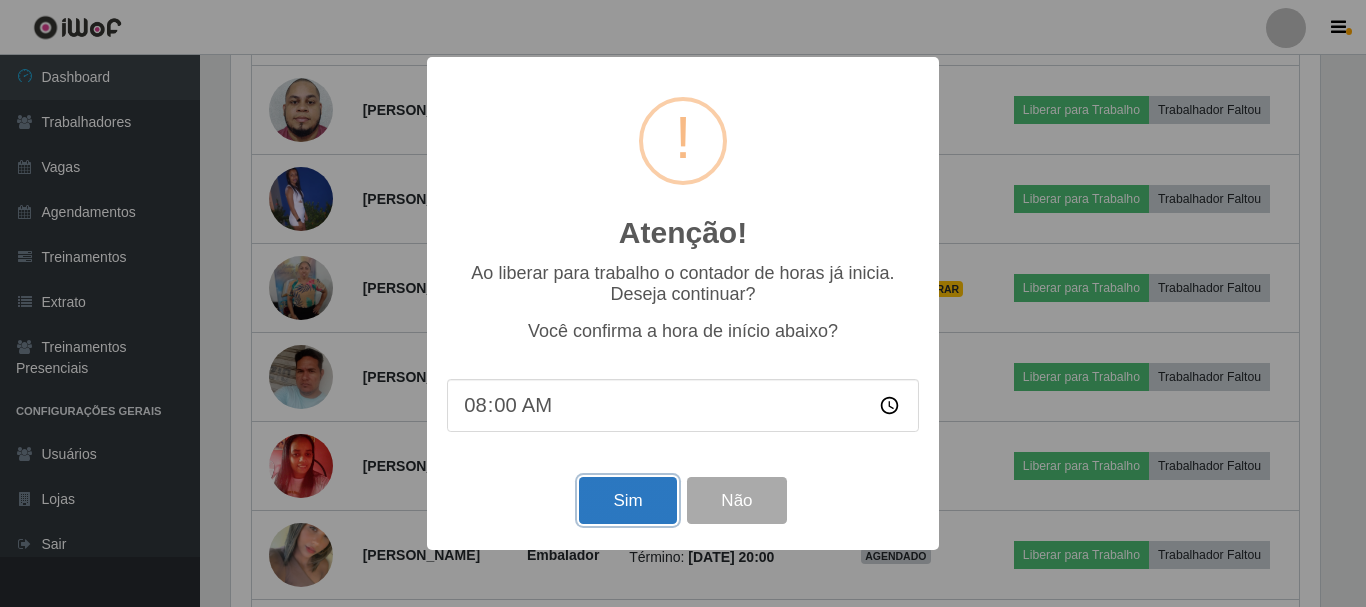 click on "Sim" at bounding box center (627, 500) 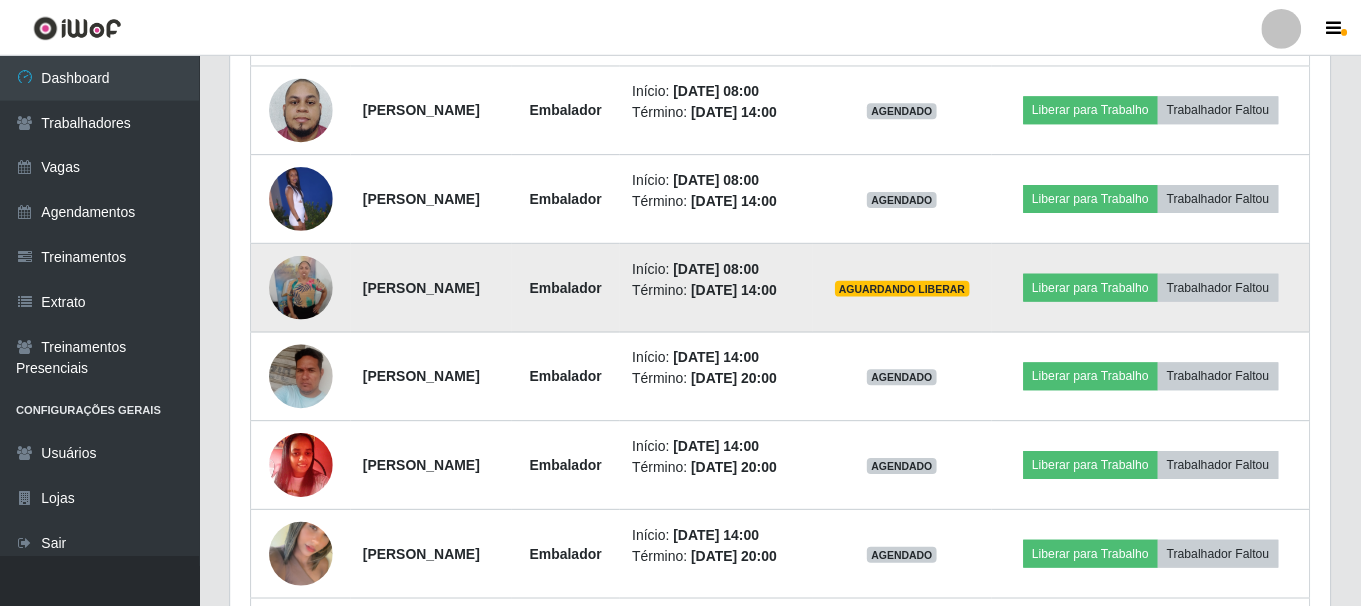 scroll, scrollTop: 999585, scrollLeft: 998901, axis: both 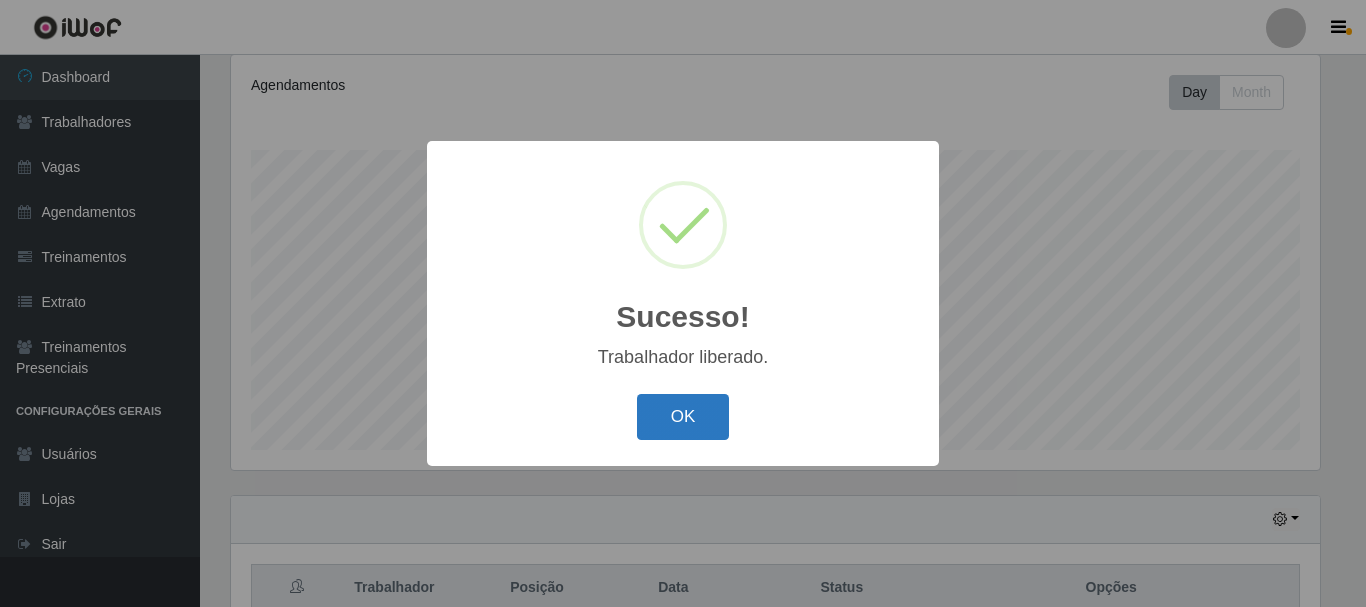 click on "OK" at bounding box center (683, 417) 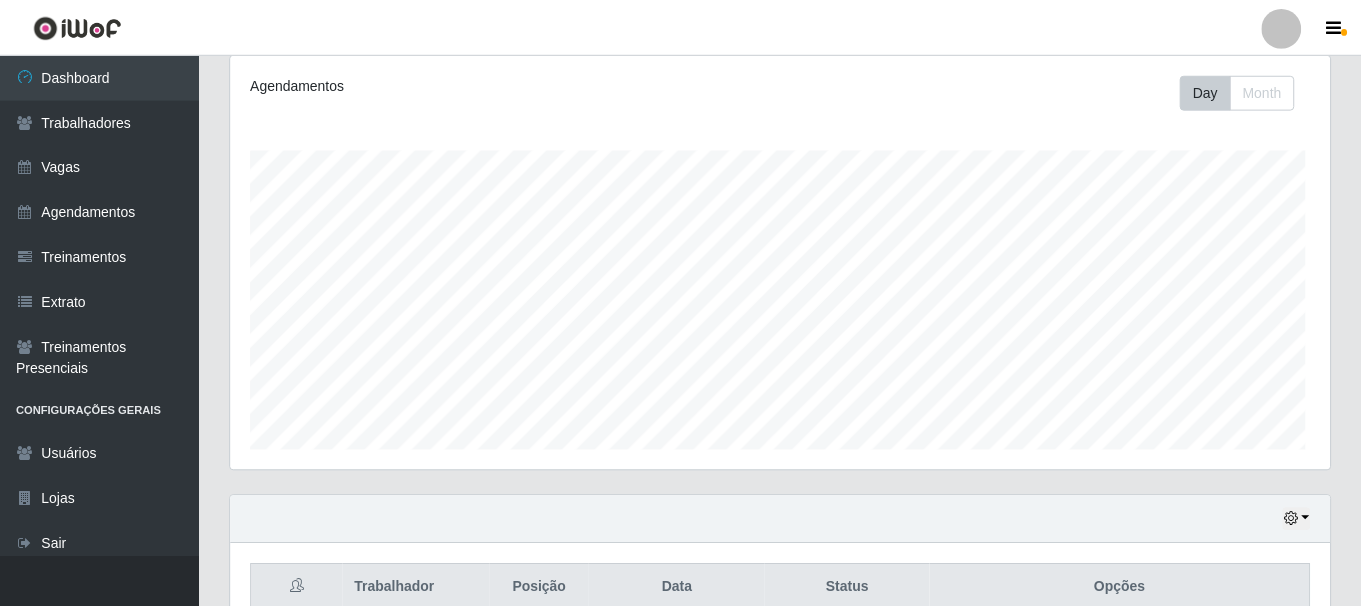 scroll, scrollTop: 999585, scrollLeft: 998901, axis: both 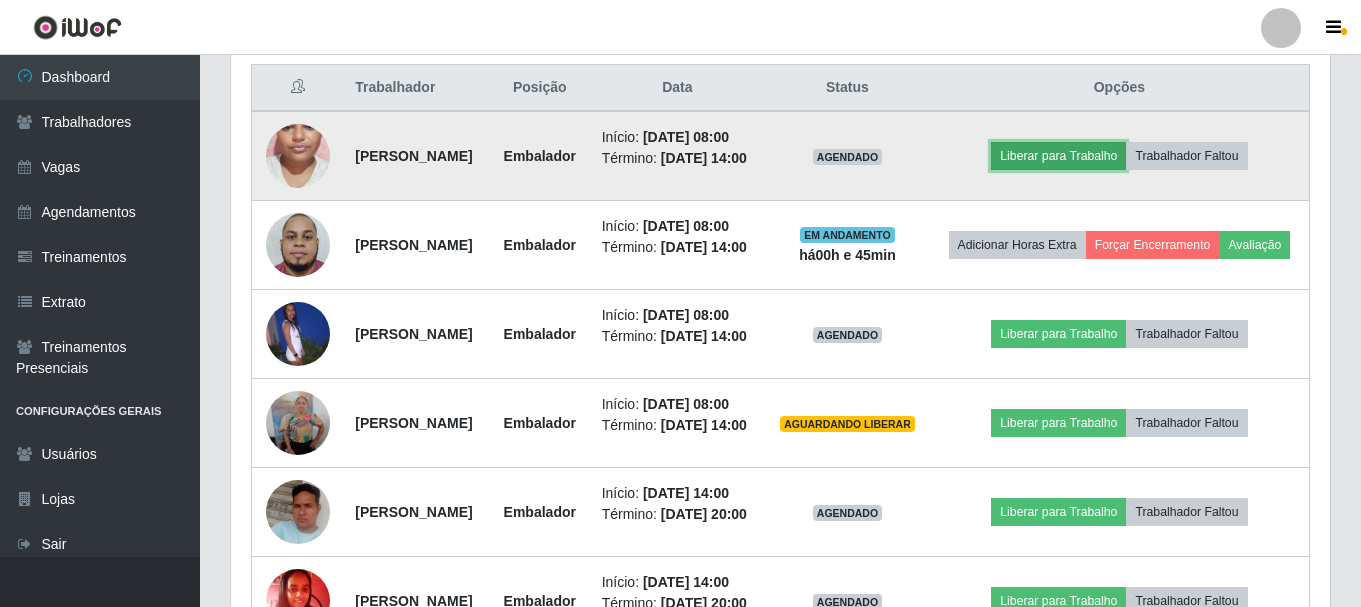click on "Liberar para Trabalho" at bounding box center [1058, 156] 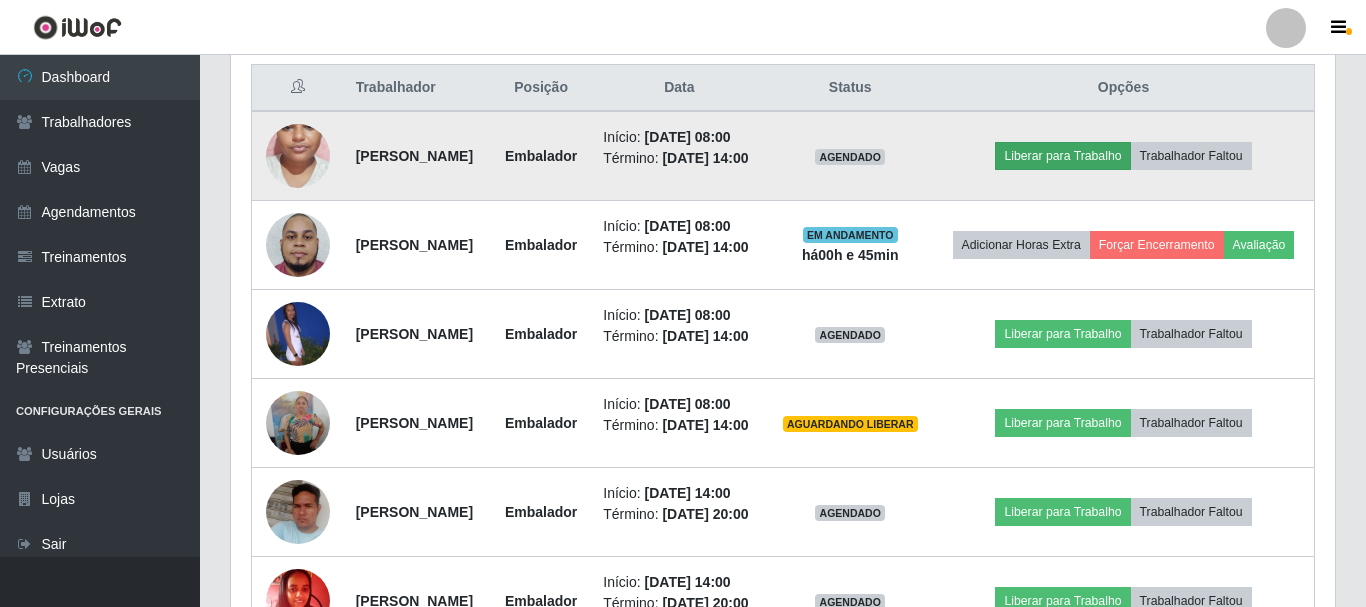 scroll, scrollTop: 999585, scrollLeft: 998911, axis: both 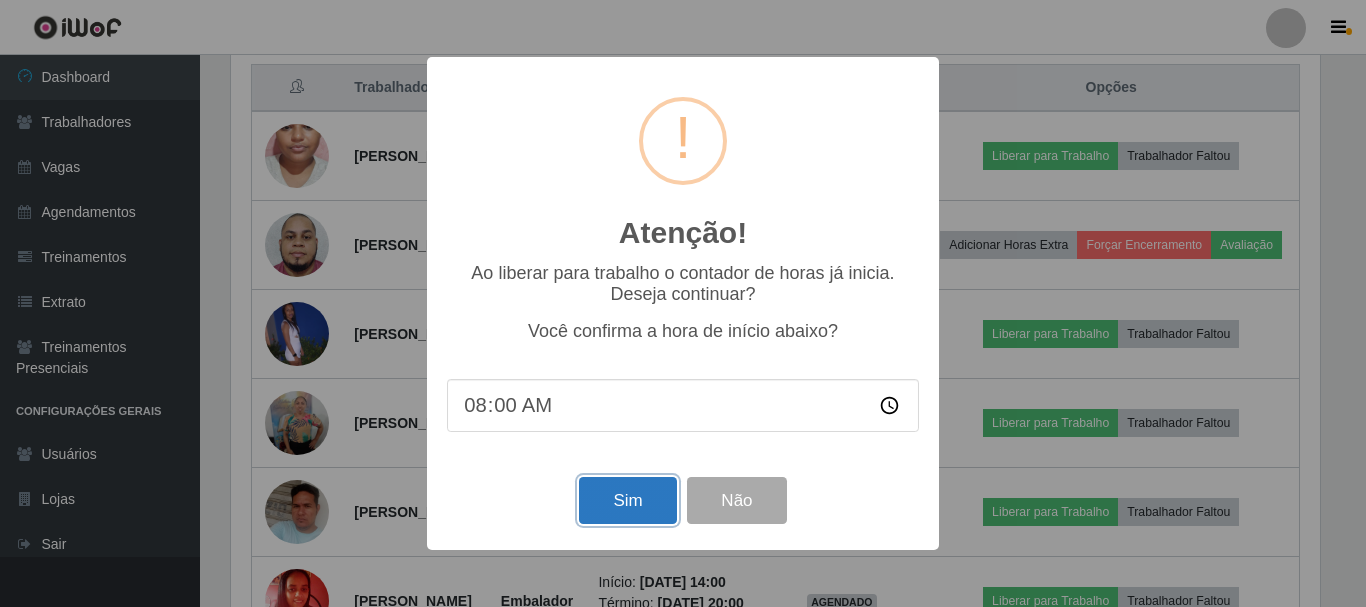 click on "Sim" at bounding box center [627, 500] 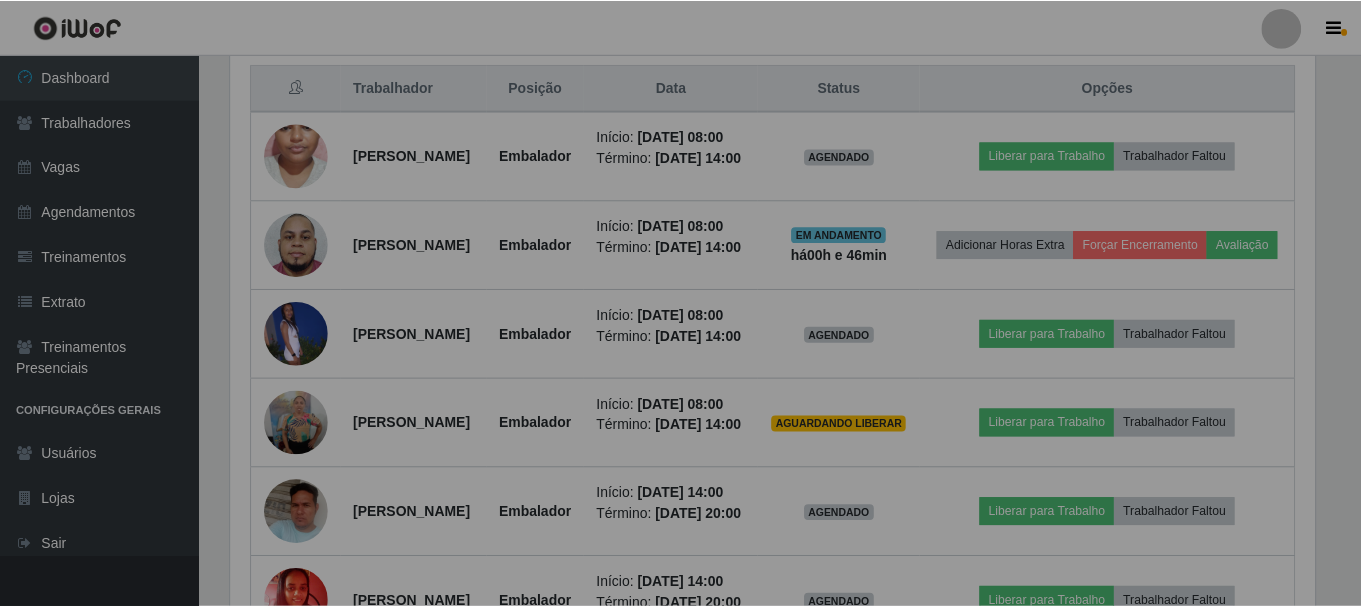 scroll, scrollTop: 999585, scrollLeft: 998901, axis: both 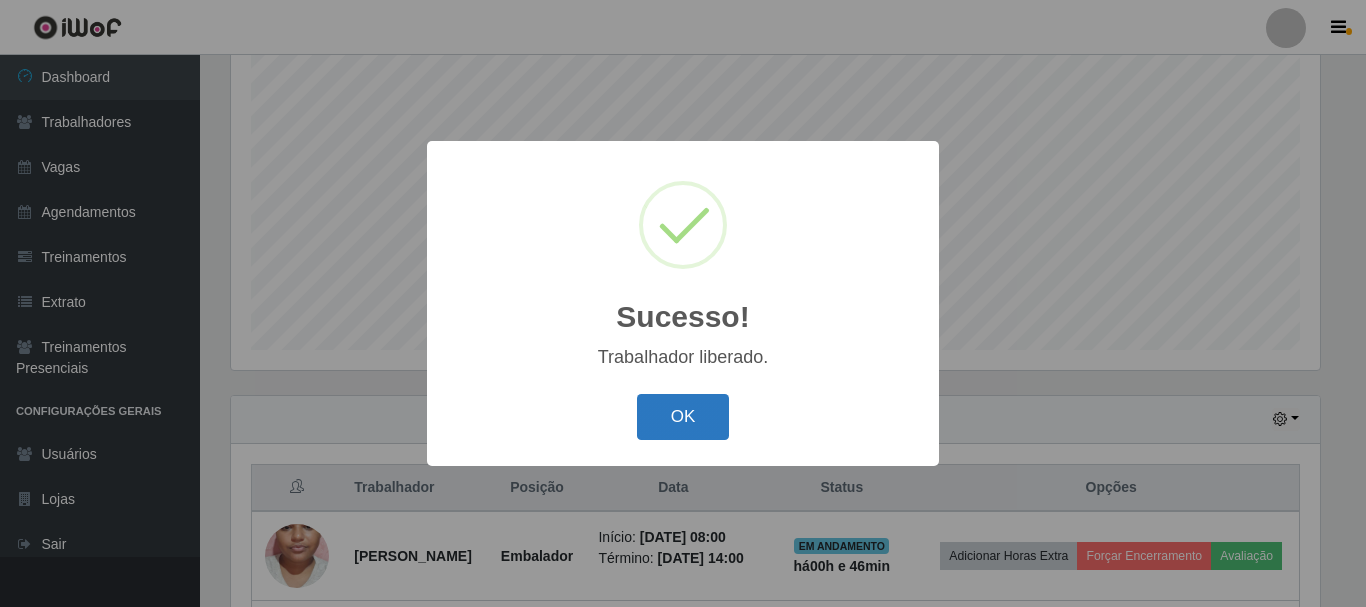 click on "OK" at bounding box center [683, 417] 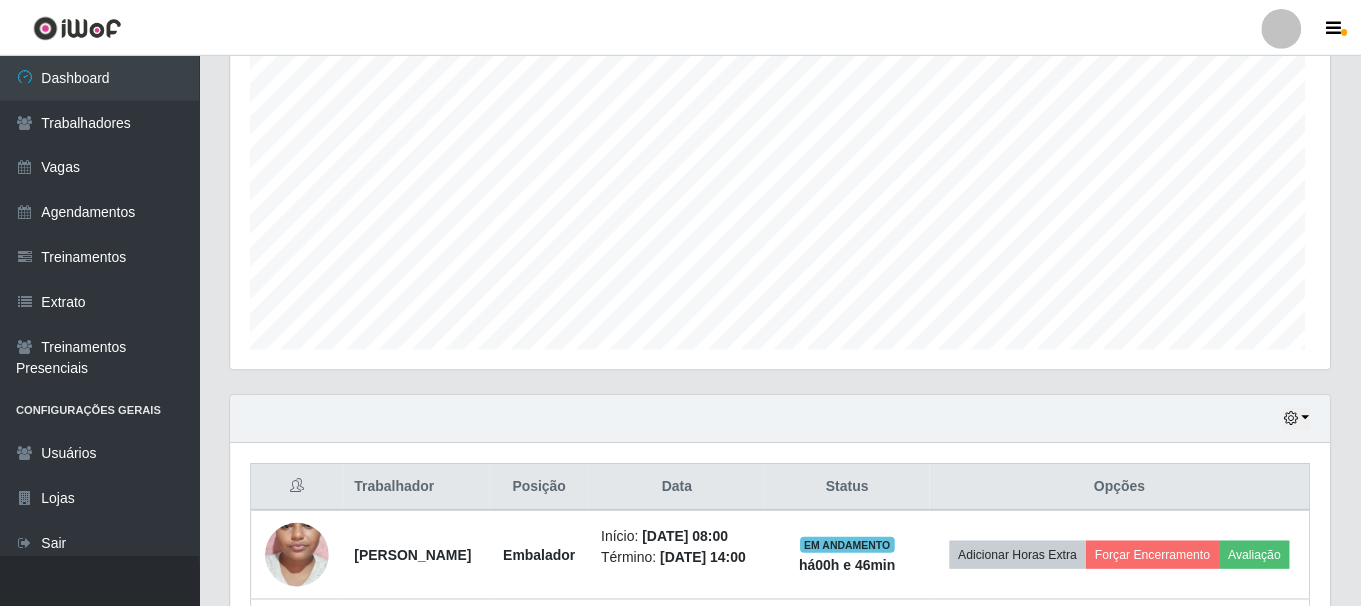 scroll, scrollTop: 999585, scrollLeft: 998901, axis: both 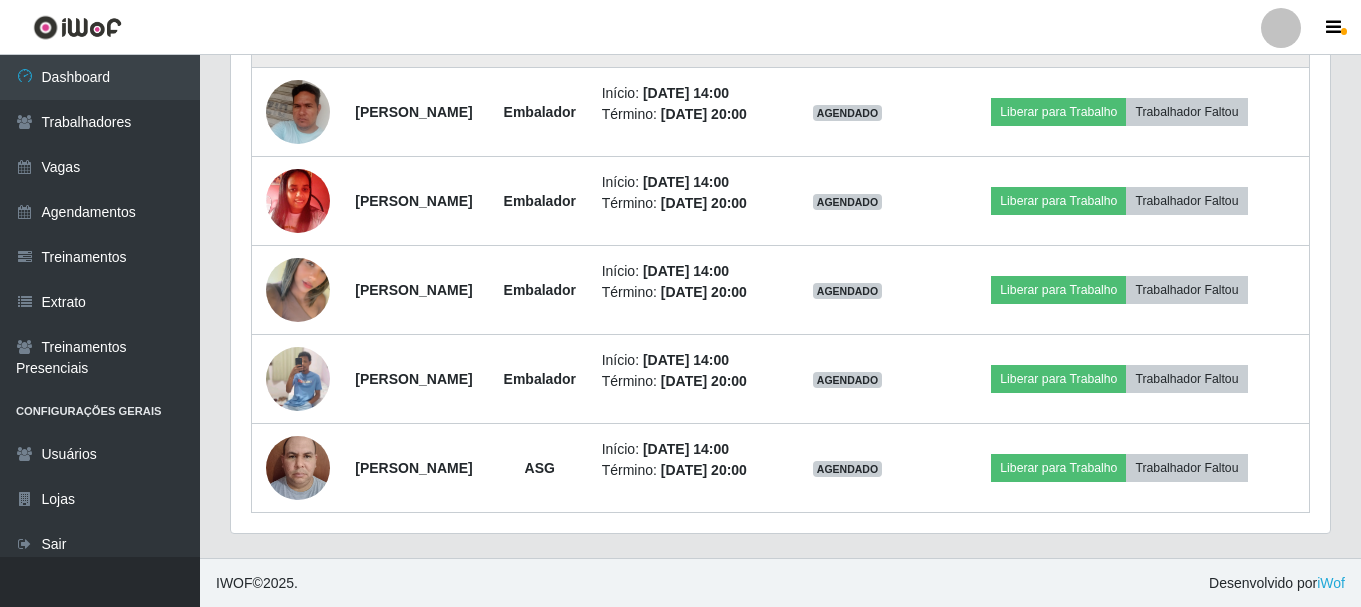 click on "Liberar para Trabalho" at bounding box center [1058, 23] 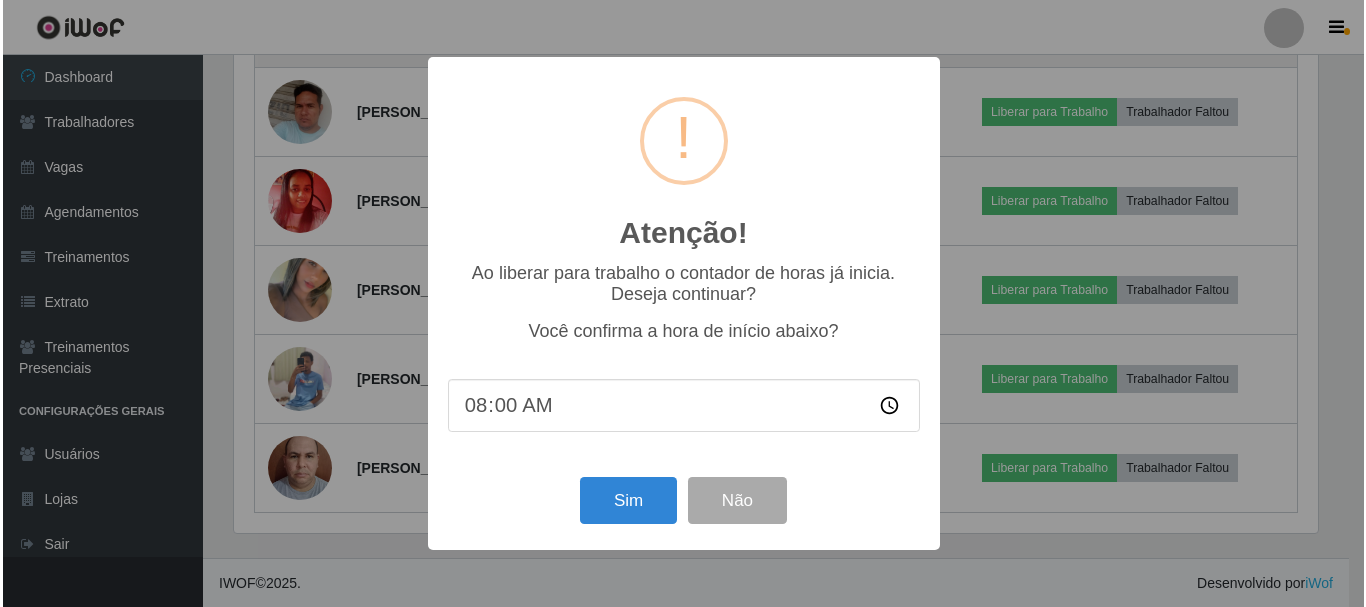scroll, scrollTop: 999585, scrollLeft: 998911, axis: both 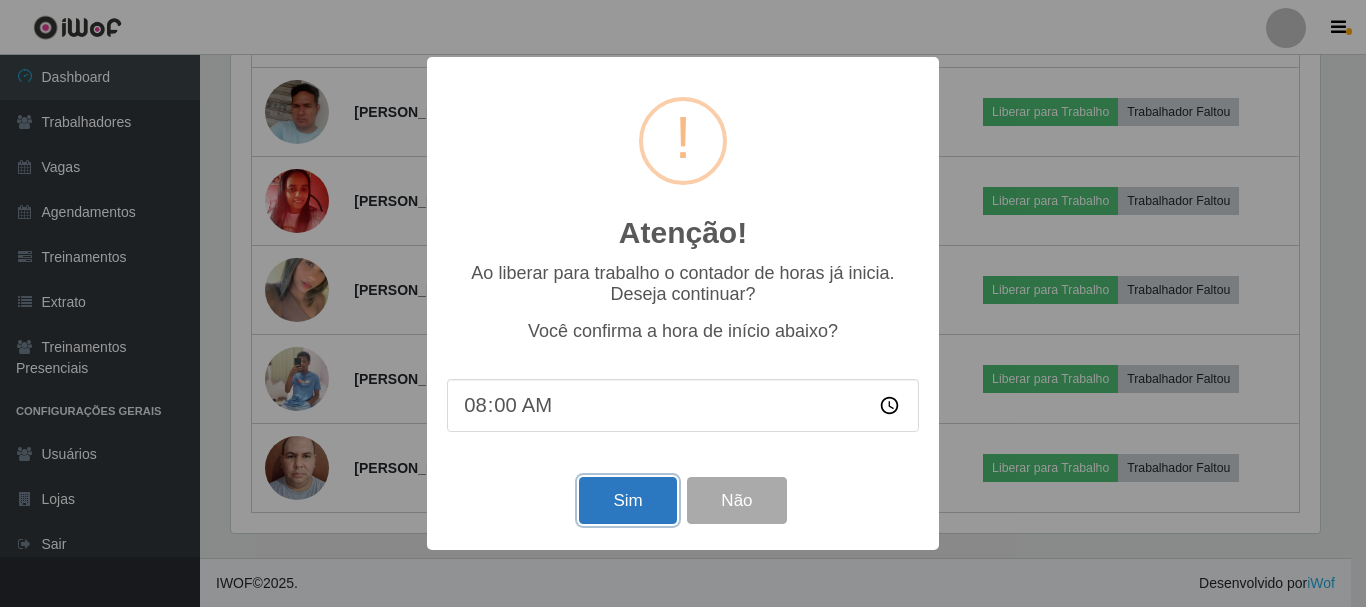 click on "Sim" at bounding box center [627, 500] 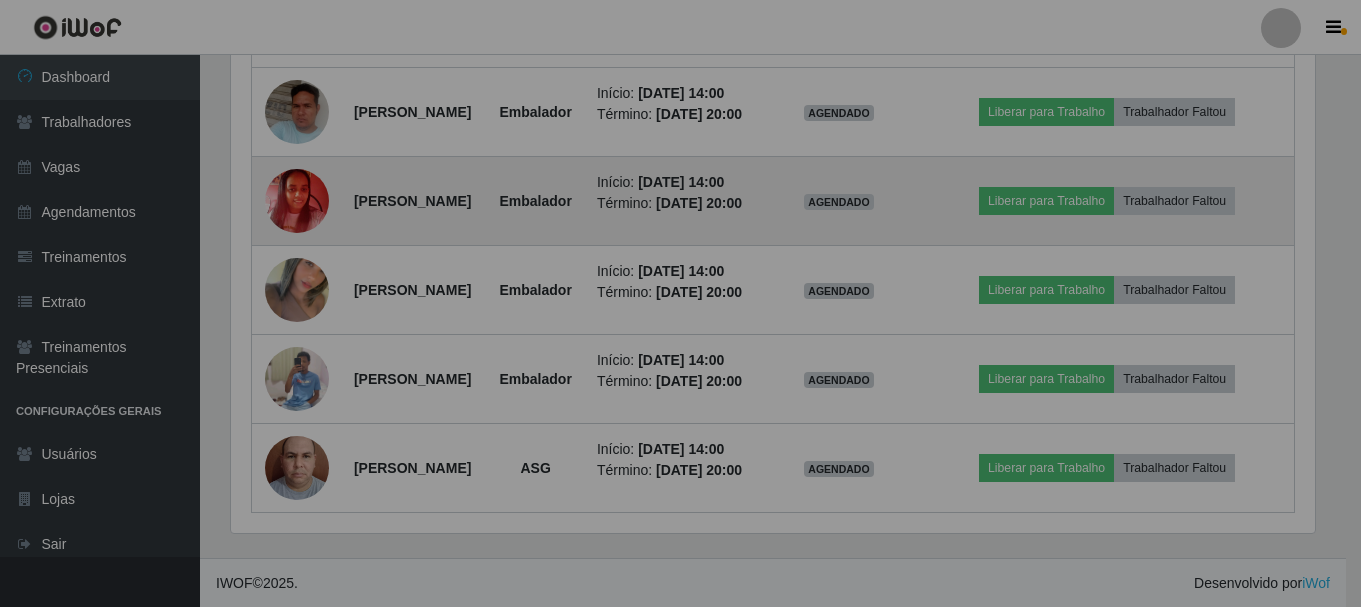 scroll, scrollTop: 999585, scrollLeft: 998901, axis: both 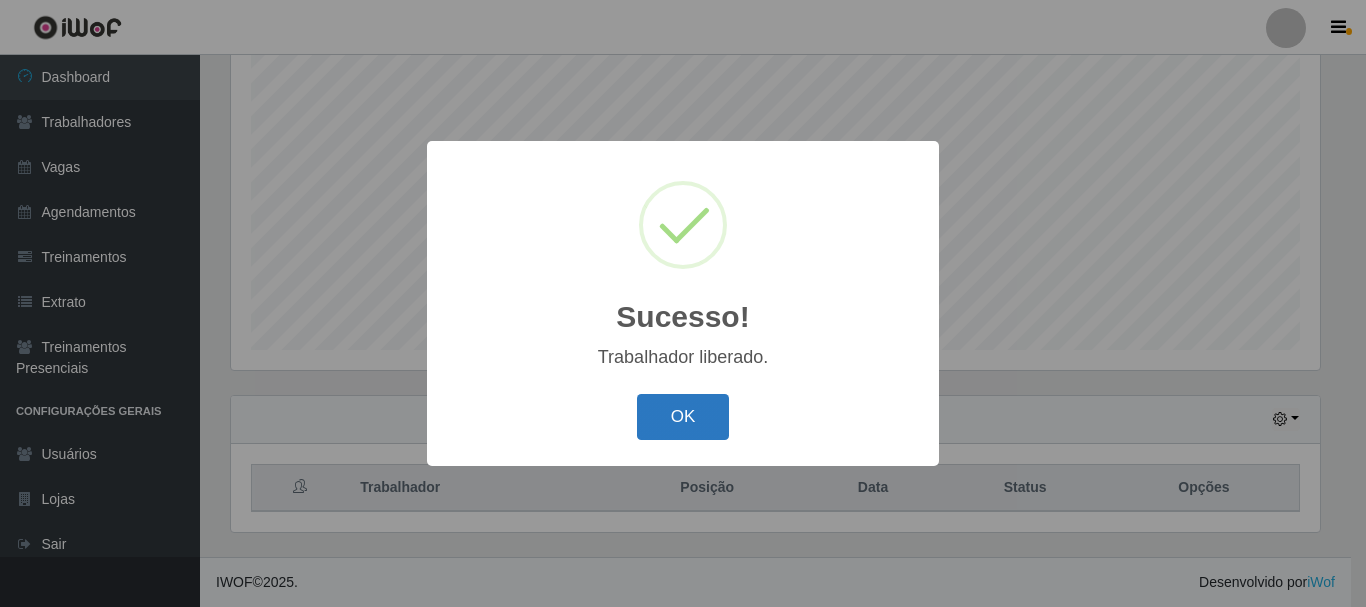 click on "OK" at bounding box center [683, 417] 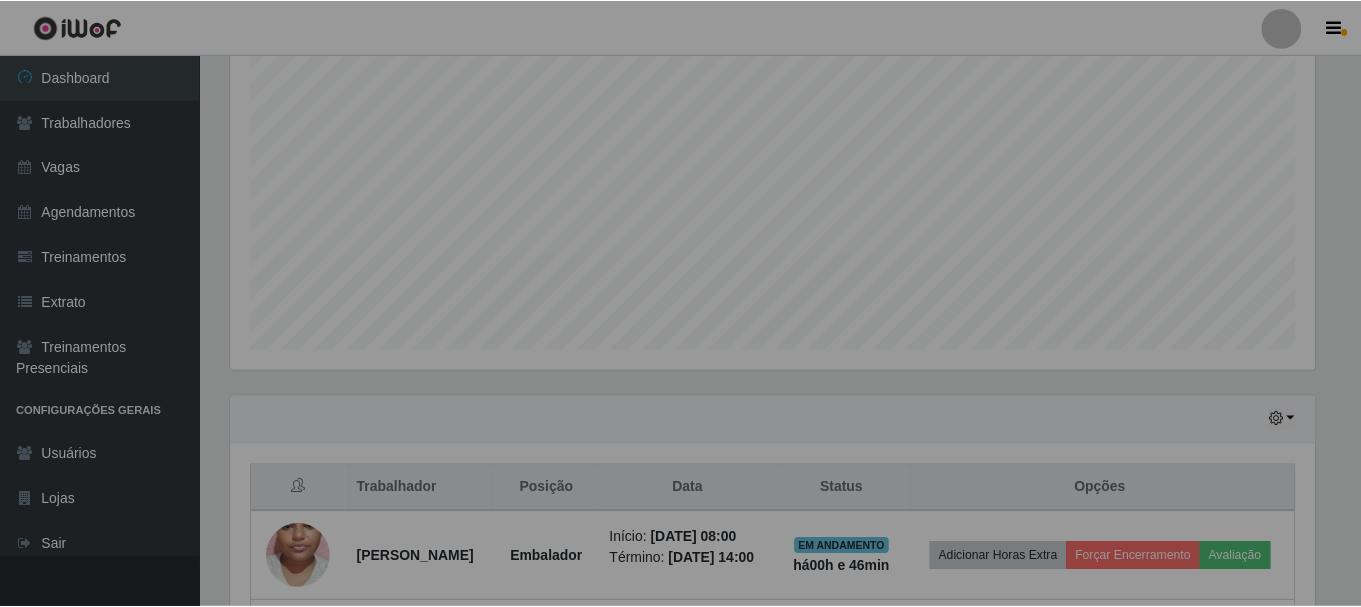scroll, scrollTop: 465, scrollLeft: 0, axis: vertical 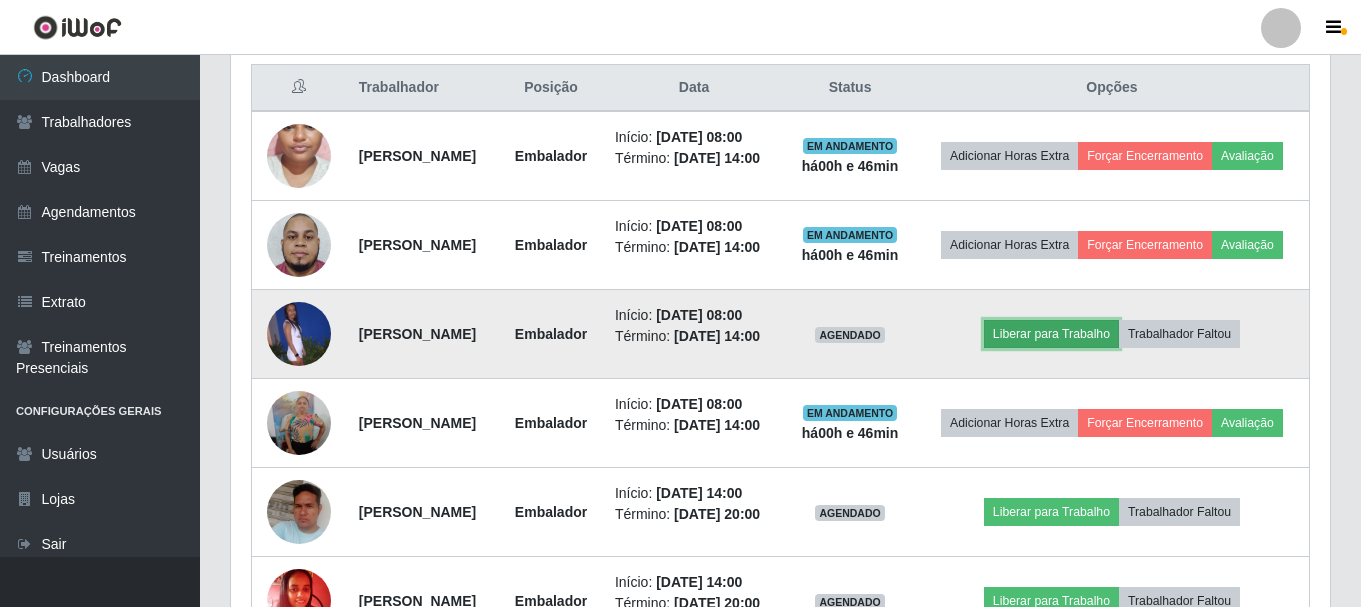 click on "Liberar para Trabalho" at bounding box center (1051, 334) 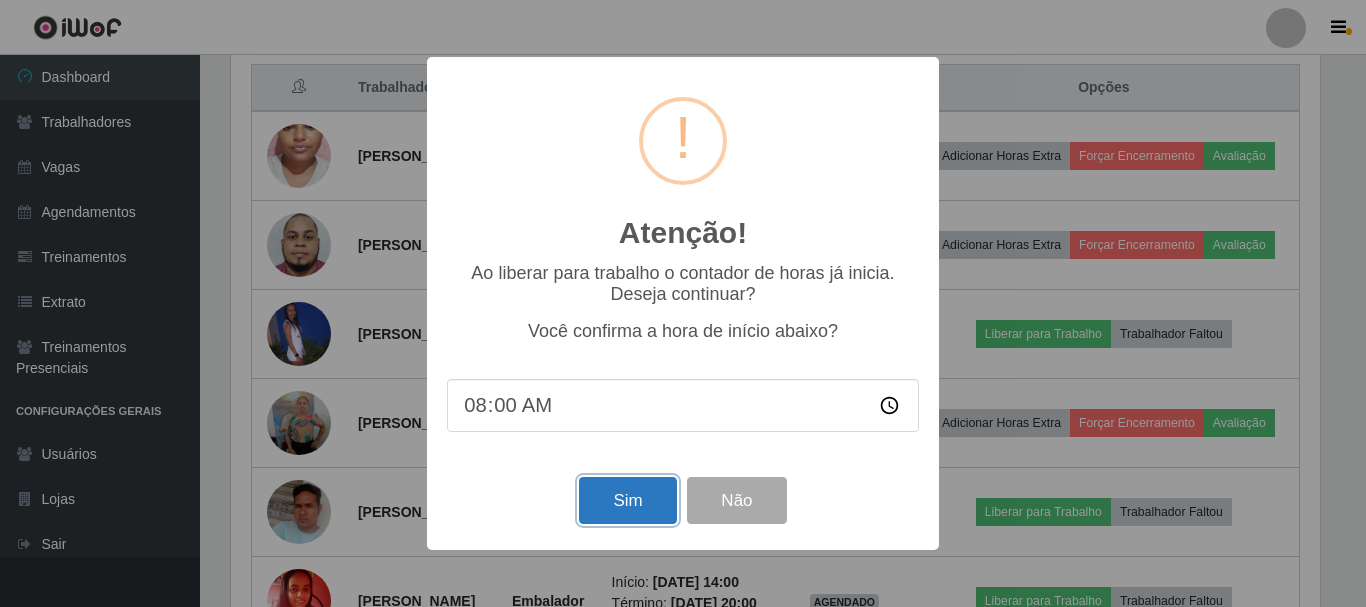 click on "Sim" at bounding box center [627, 500] 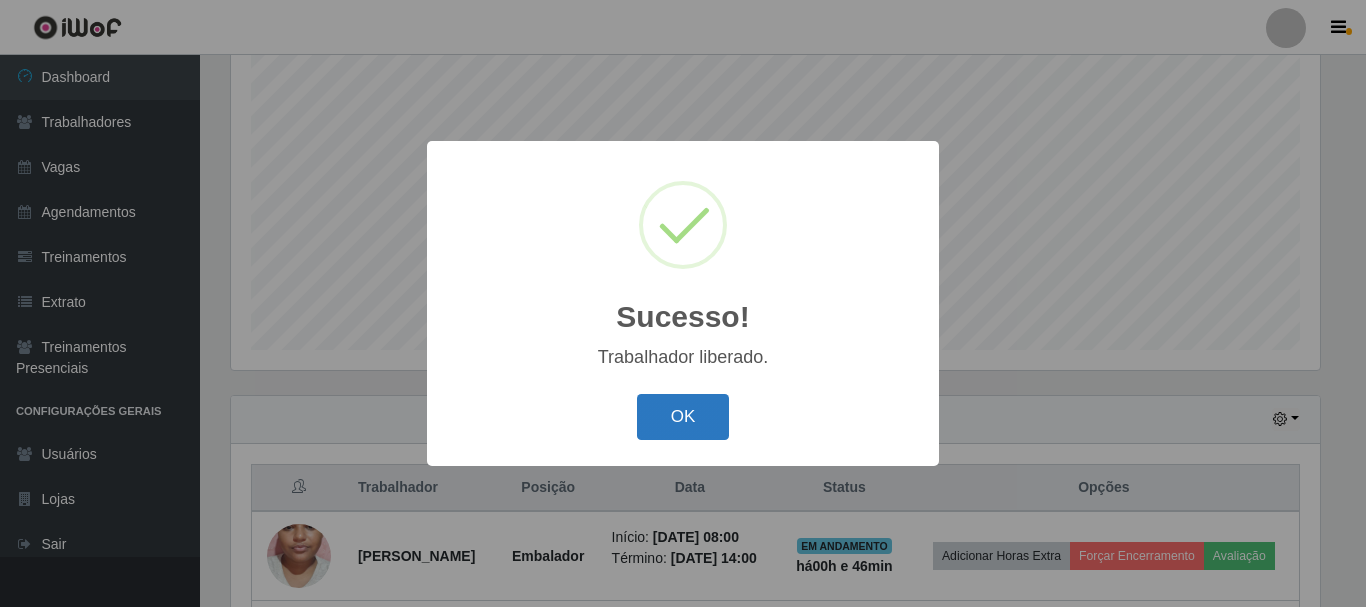 click on "OK" at bounding box center [683, 417] 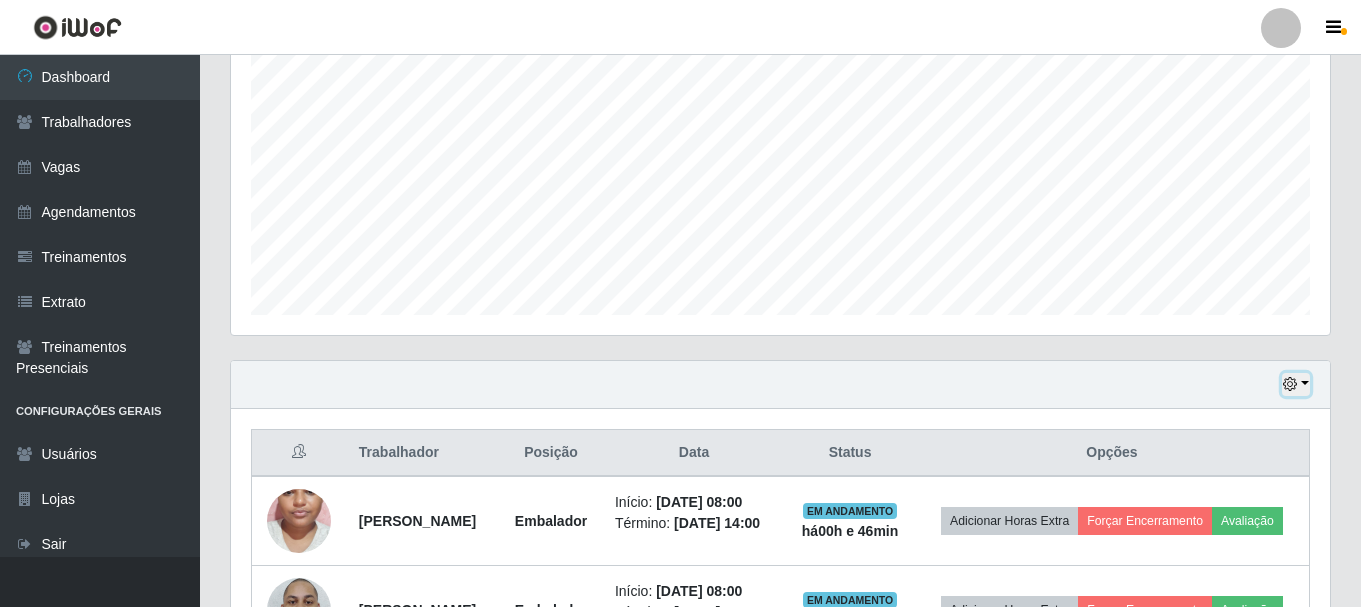 click at bounding box center [1290, 384] 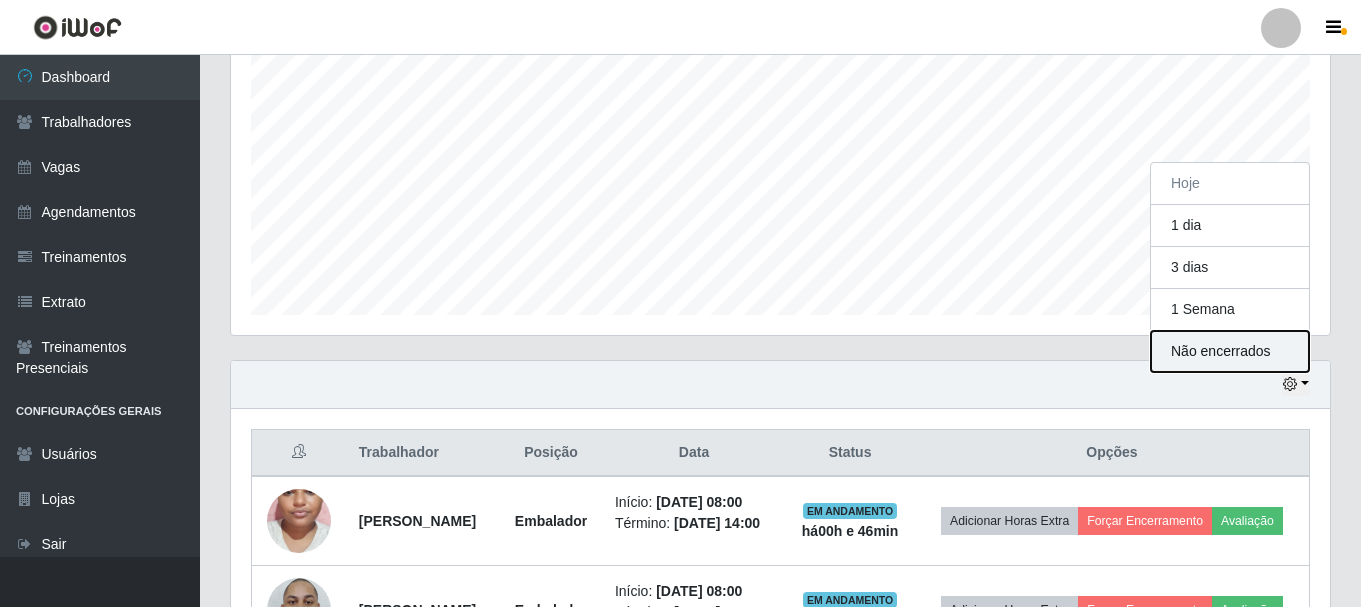click on "Não encerrados" at bounding box center (1230, 351) 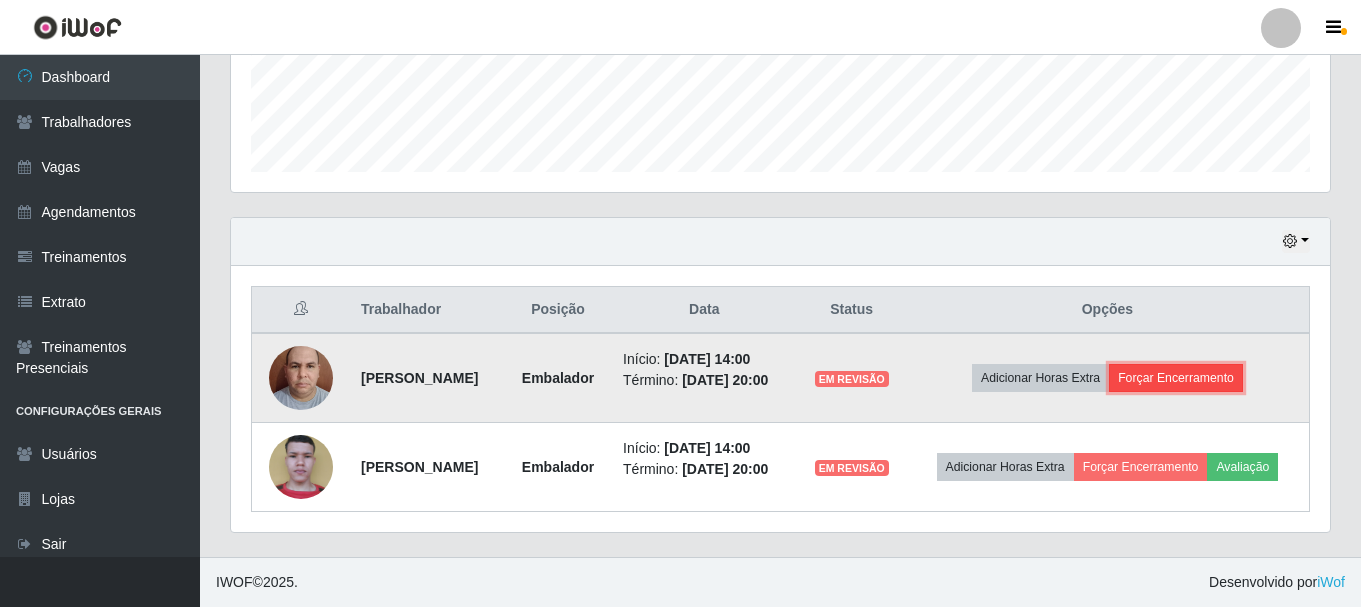 click on "Forçar Encerramento" at bounding box center (1176, 378) 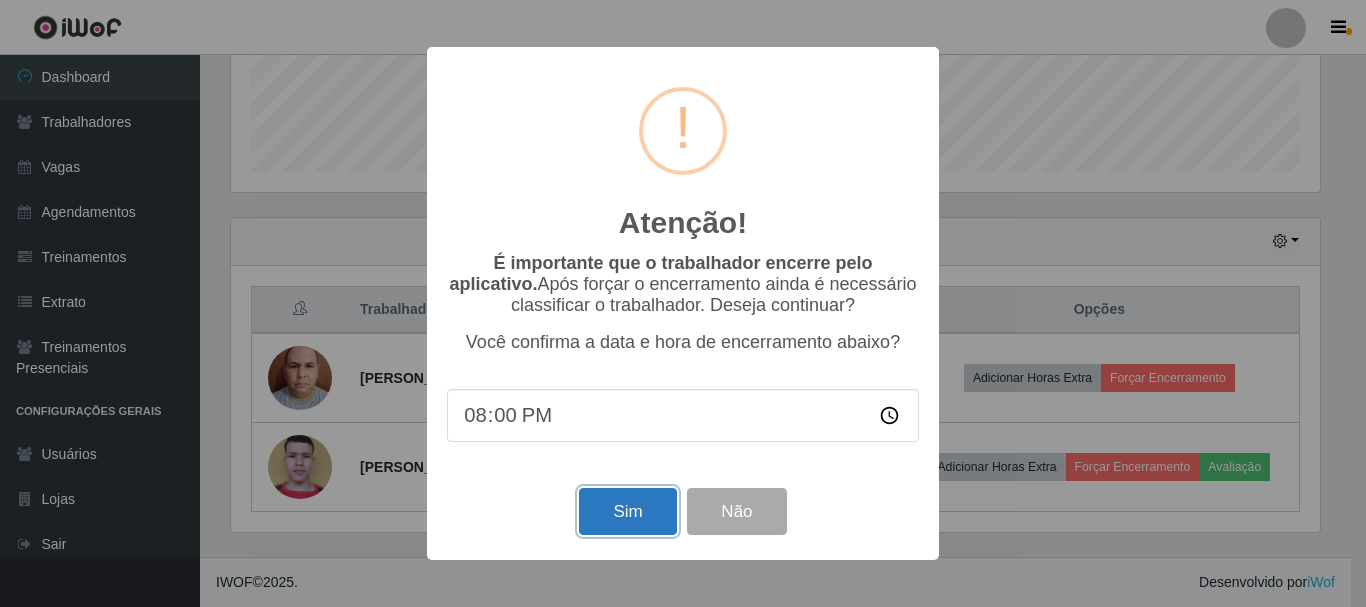 click on "Sim" at bounding box center (627, 511) 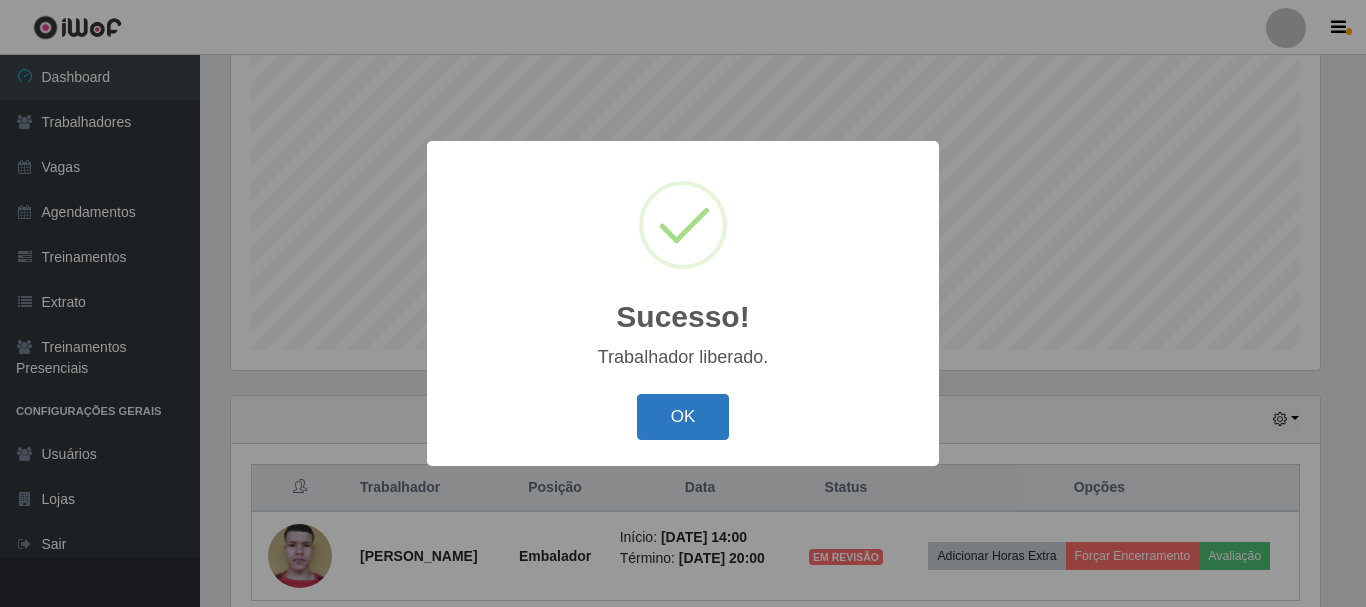 click on "OK" at bounding box center (683, 417) 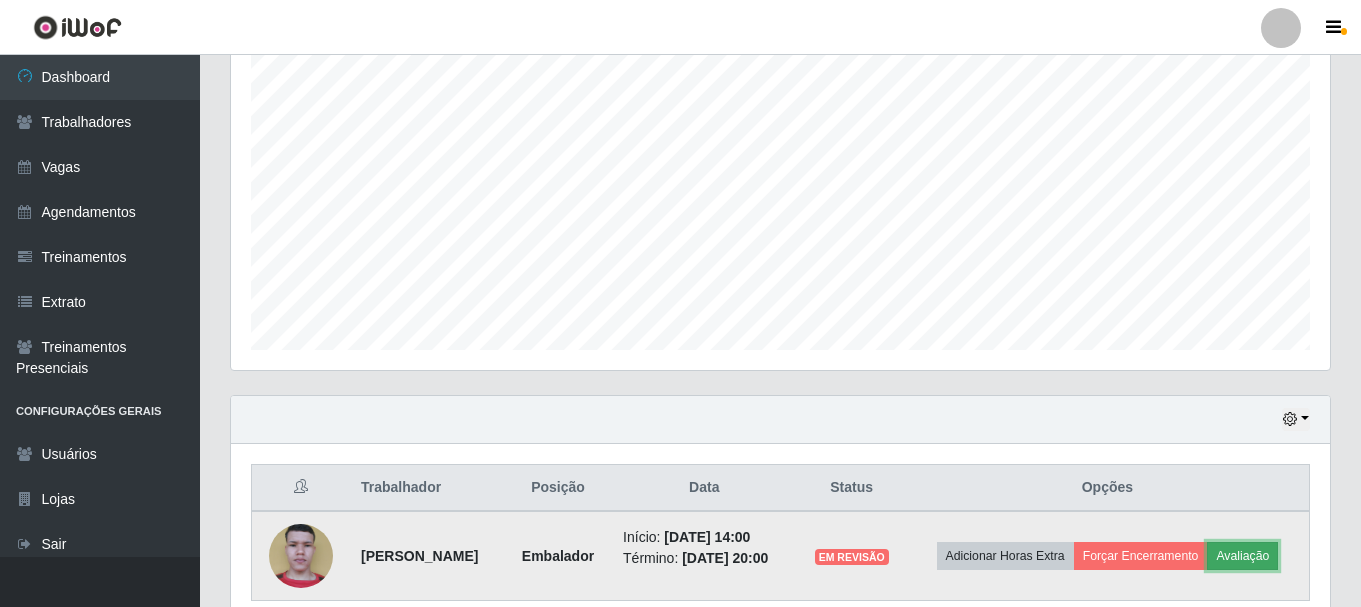 click on "Avaliação" at bounding box center (1242, 556) 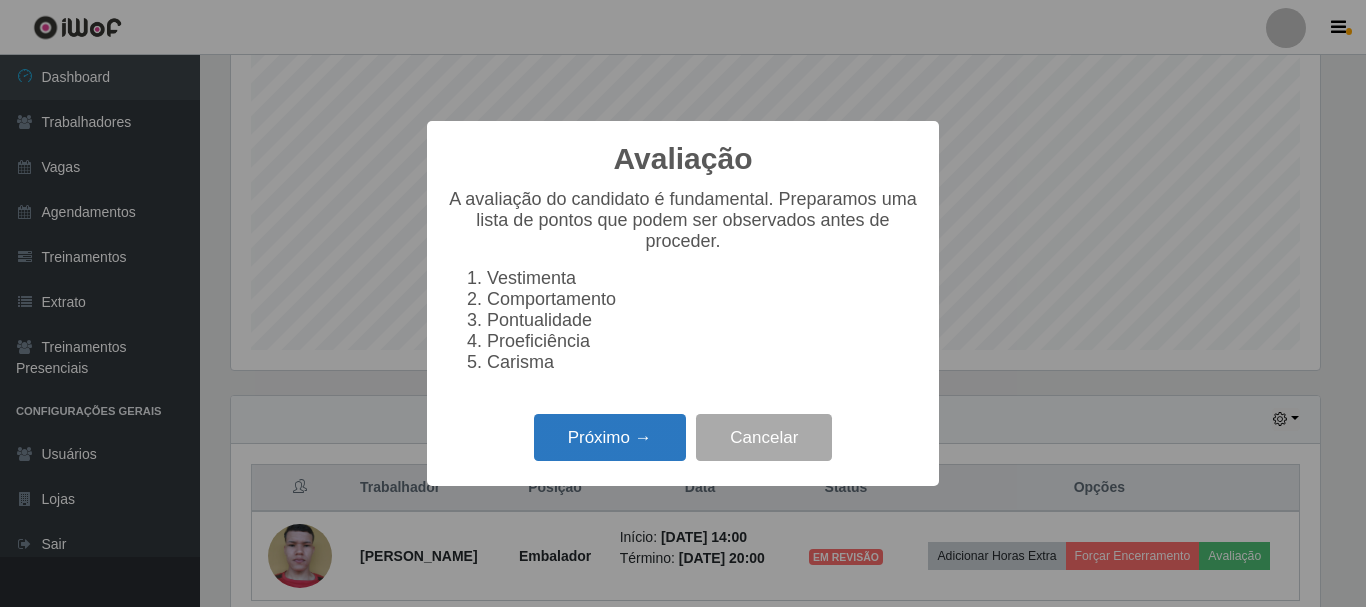 click on "Próximo →" at bounding box center [610, 437] 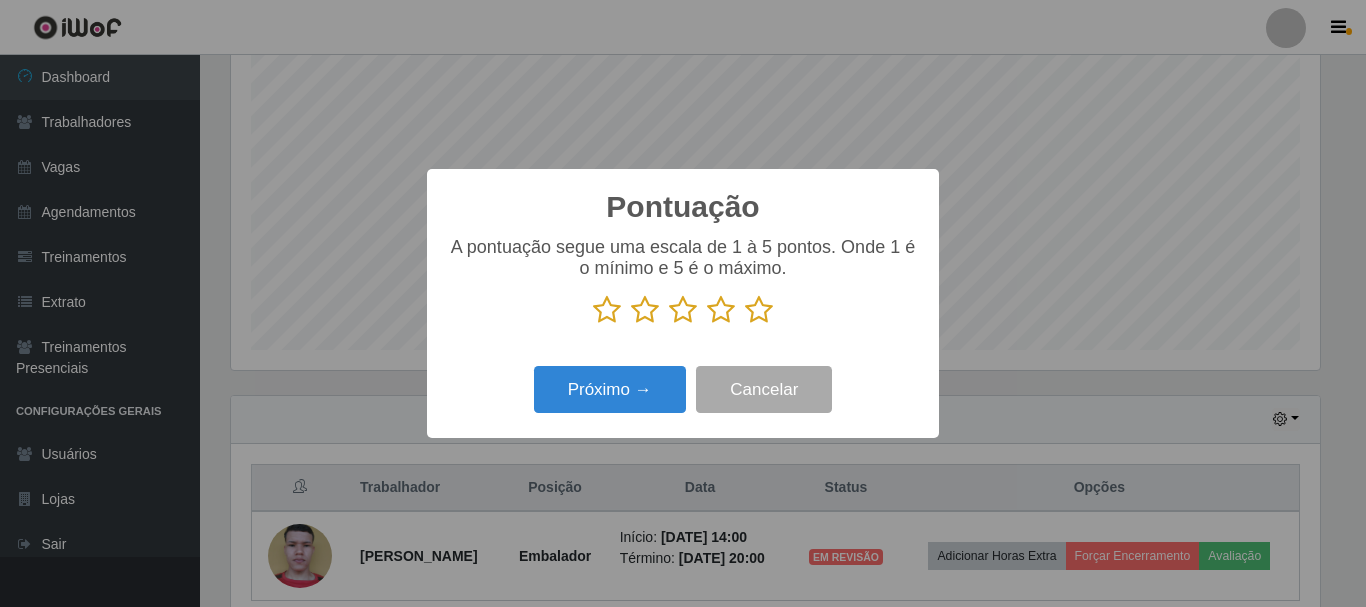 click at bounding box center (759, 310) 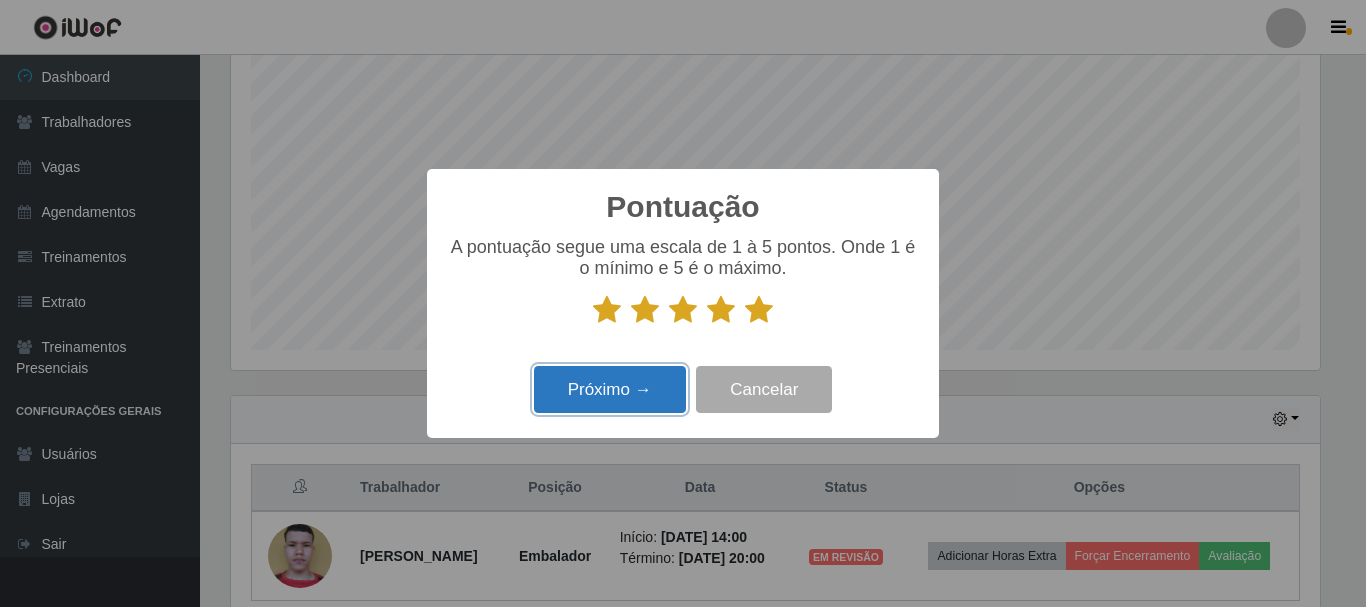 click on "Próximo →" at bounding box center [610, 389] 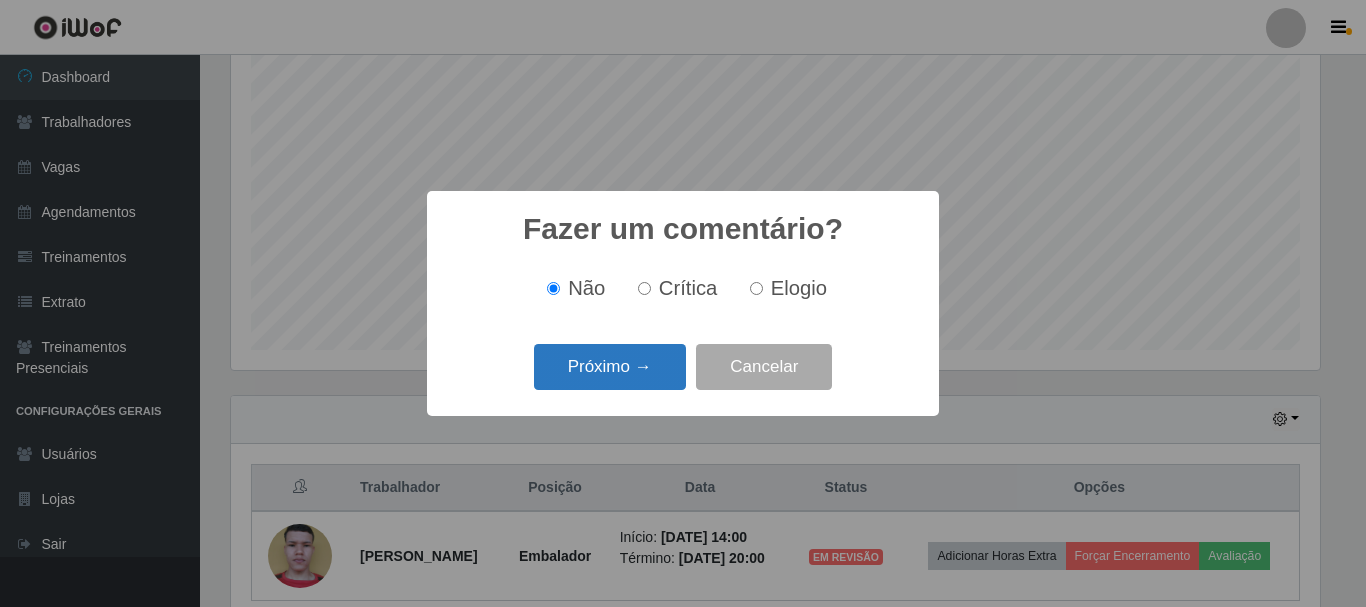 click on "Próximo →" at bounding box center (610, 367) 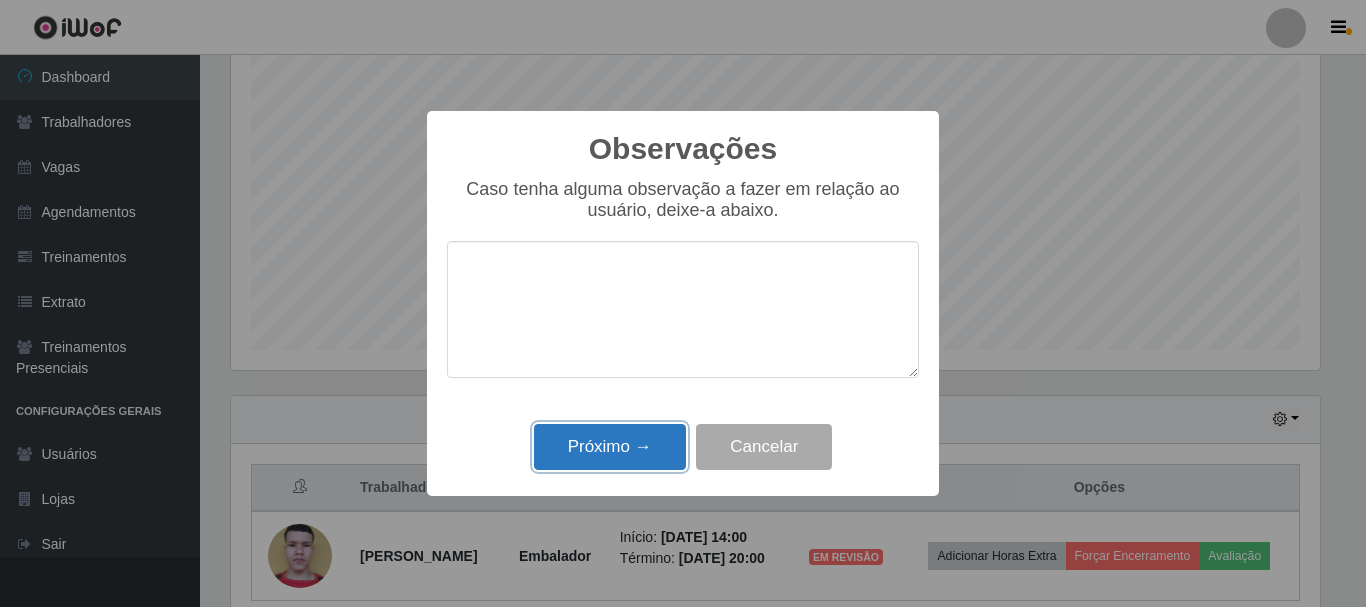 click on "Próximo →" at bounding box center (610, 447) 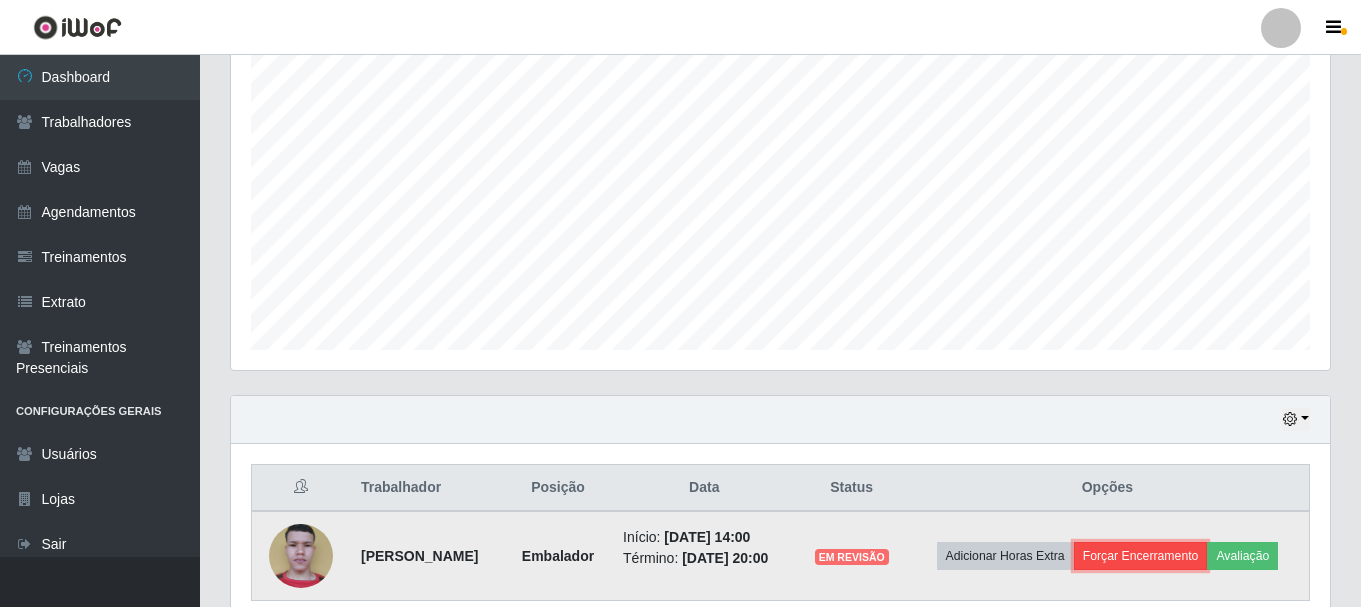 click on "Forçar Encerramento" at bounding box center [1141, 556] 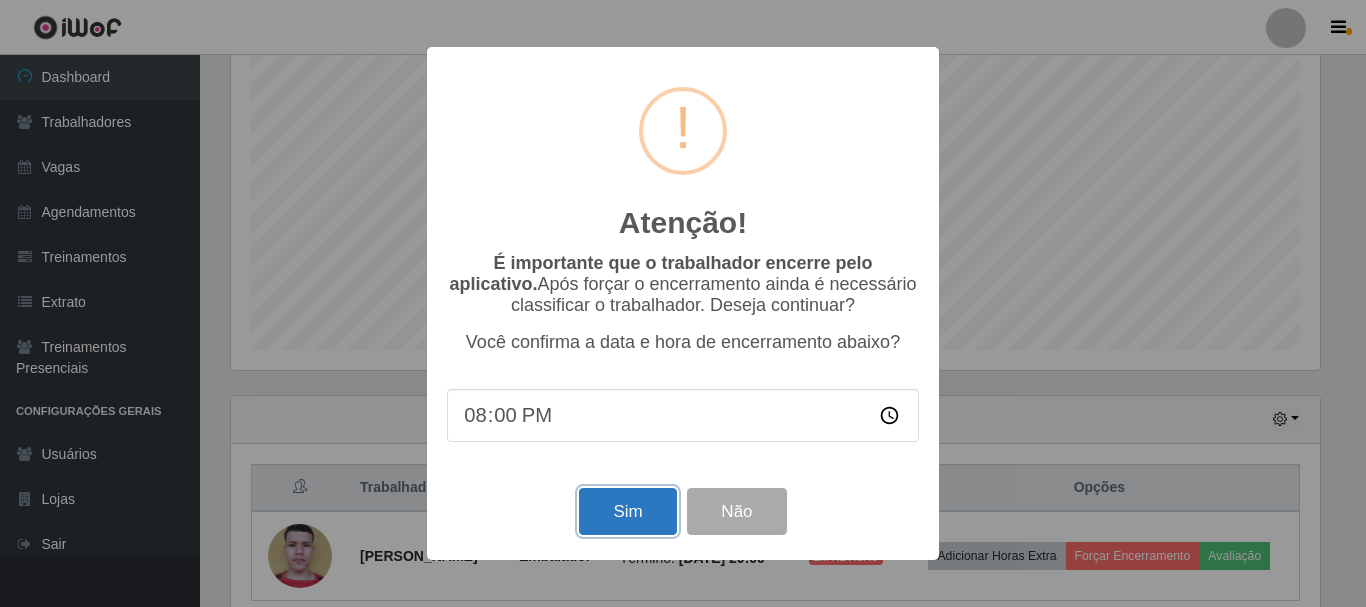 click on "Sim" at bounding box center (627, 511) 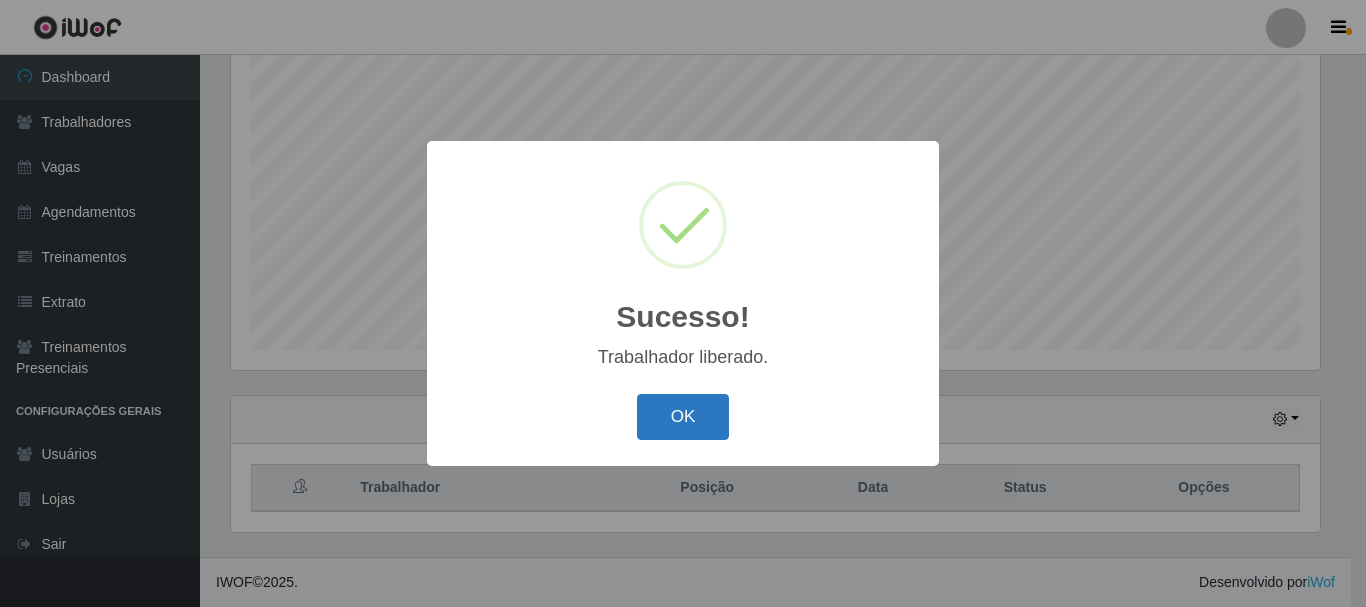 click on "OK" at bounding box center (683, 417) 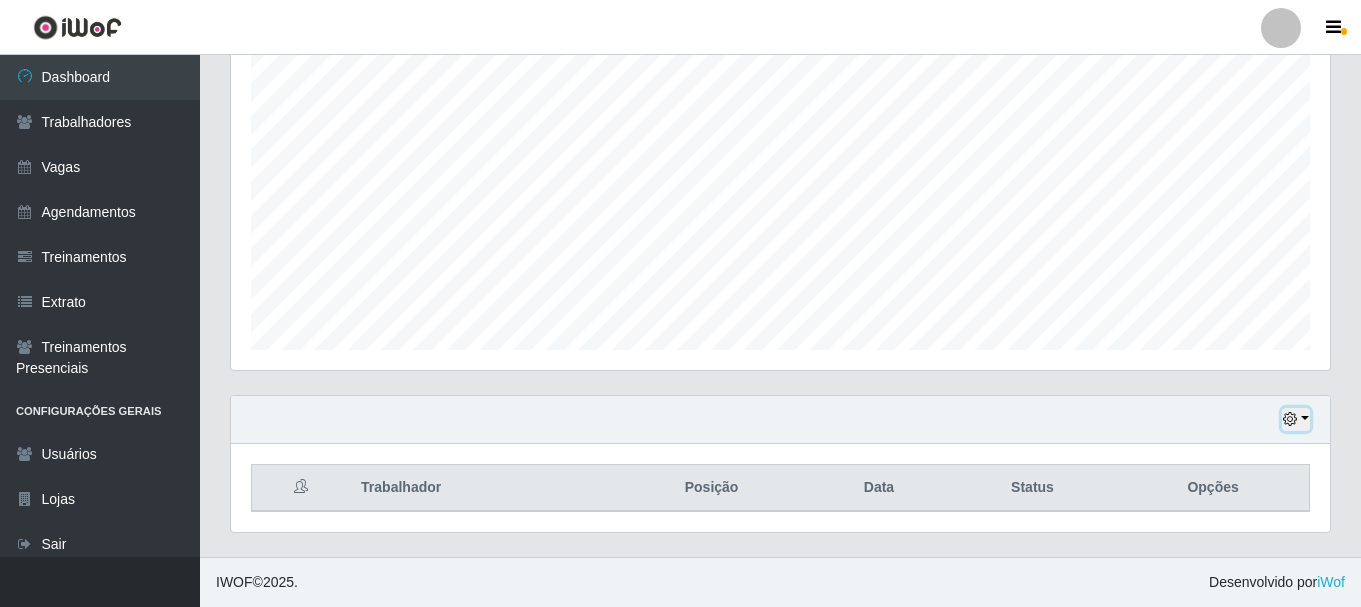 click at bounding box center [1296, 419] 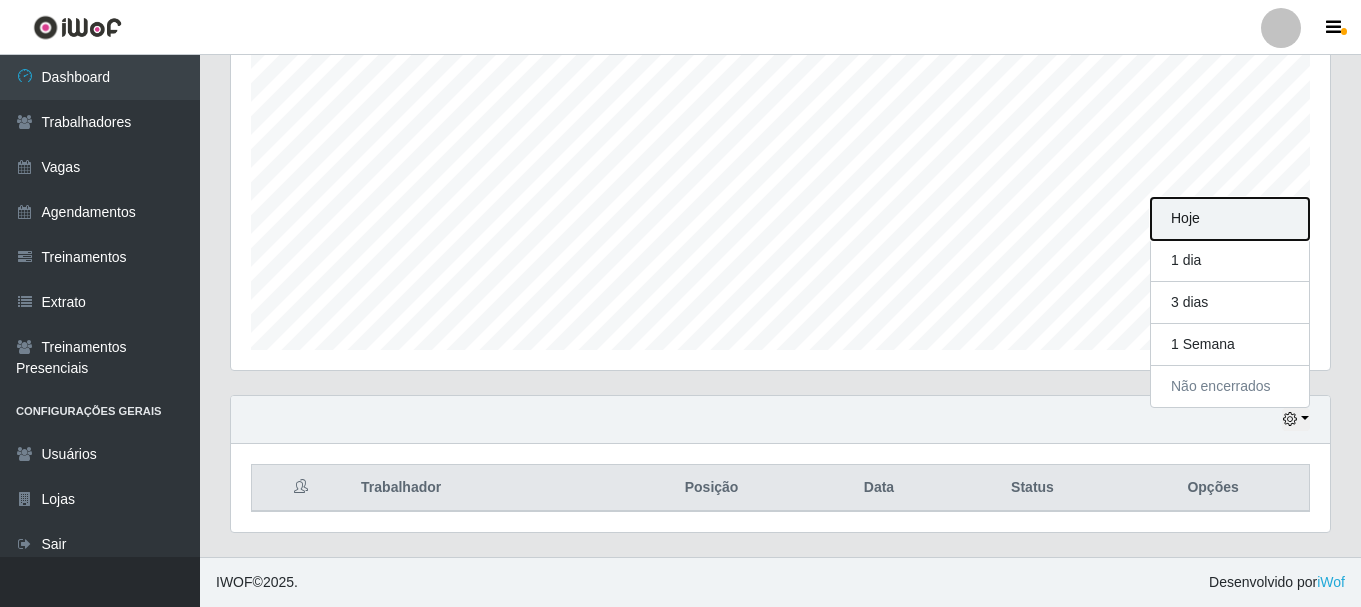 click on "Hoje" at bounding box center [1230, 219] 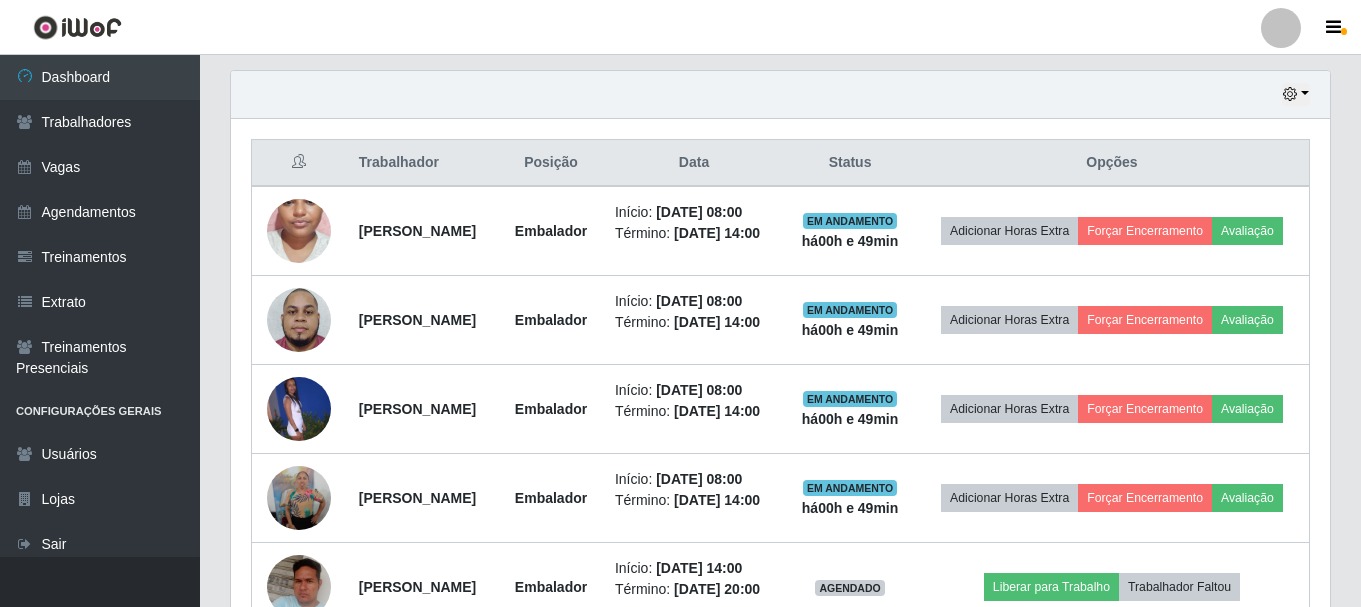 scroll, scrollTop: 490, scrollLeft: 0, axis: vertical 